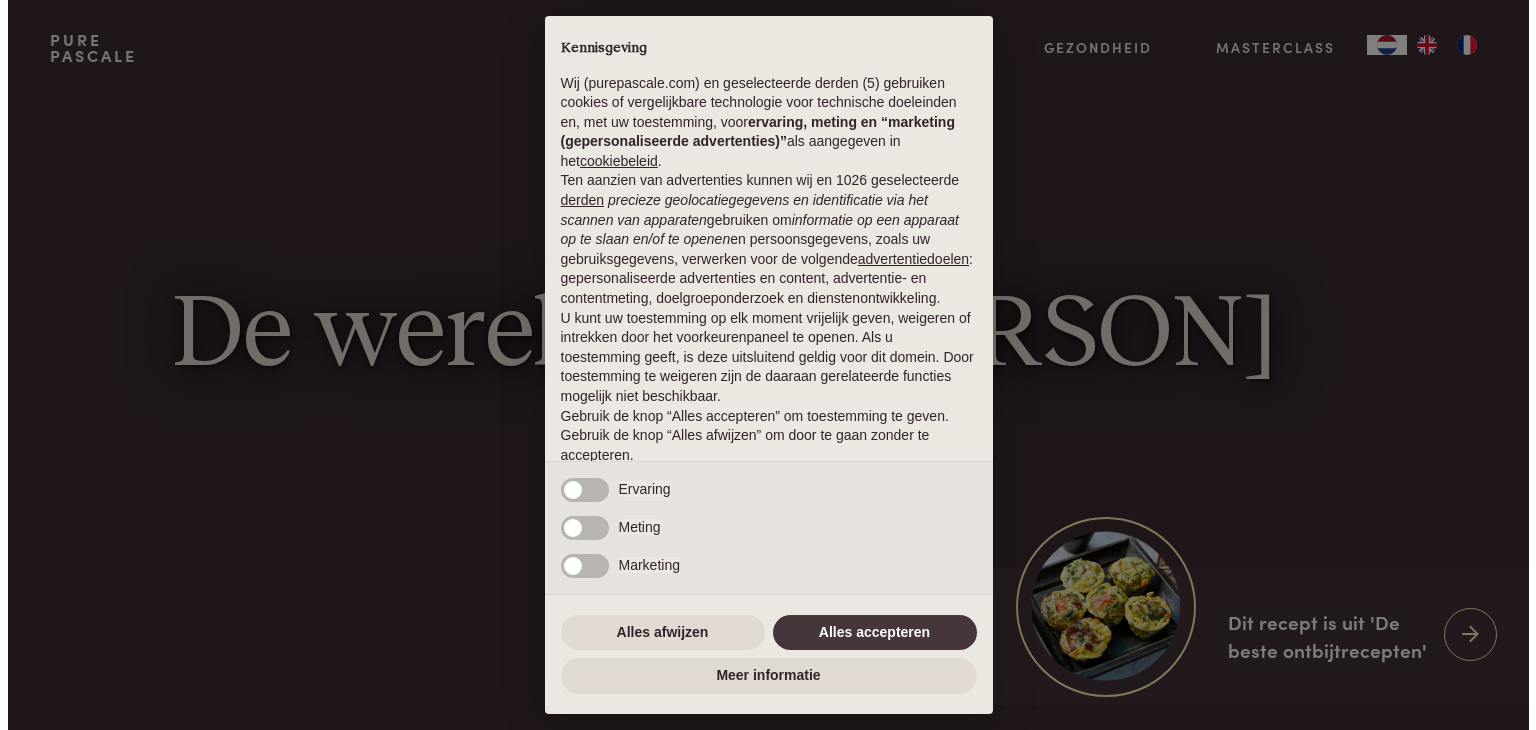 scroll, scrollTop: 0, scrollLeft: 0, axis: both 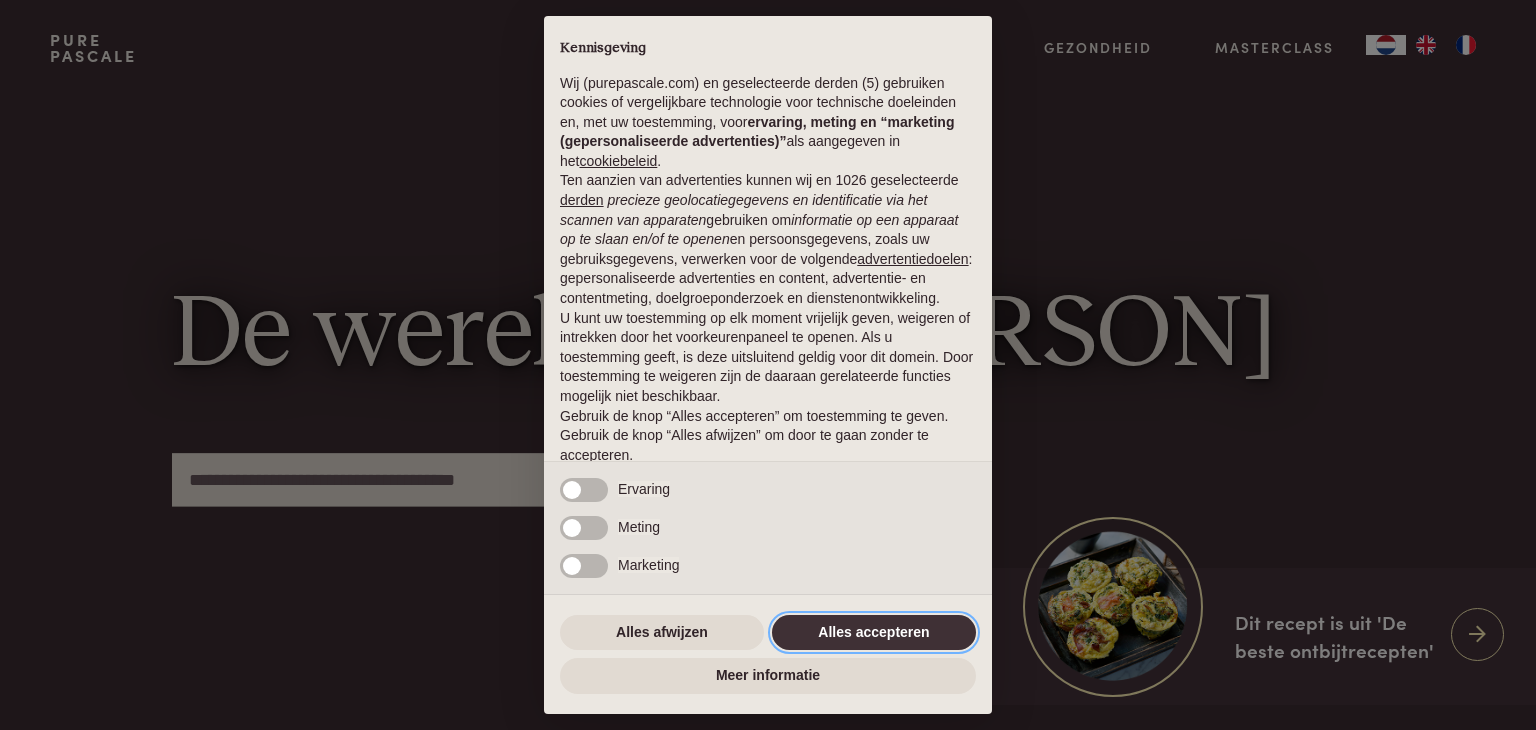 click on "Alles accepteren" at bounding box center (874, 633) 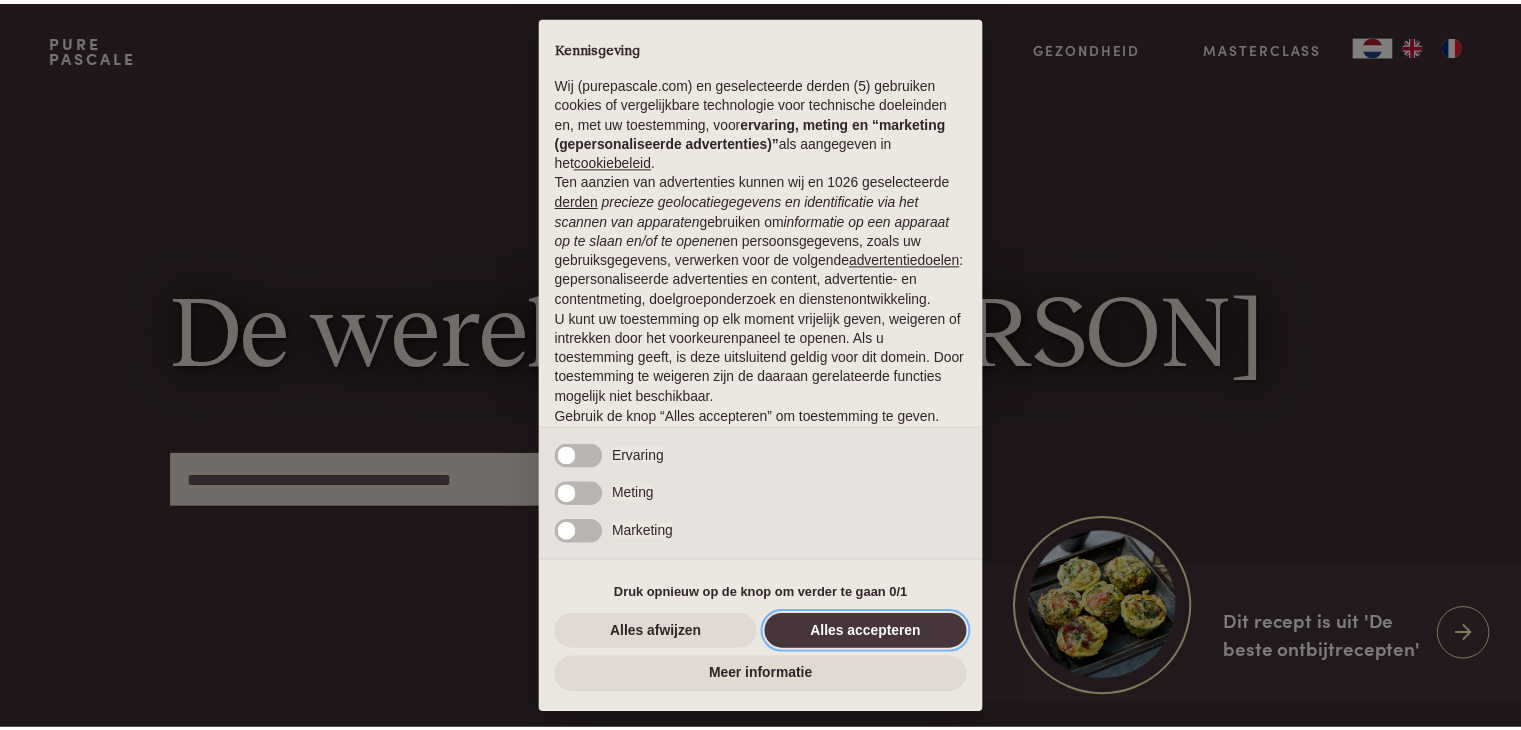 scroll, scrollTop: 74, scrollLeft: 0, axis: vertical 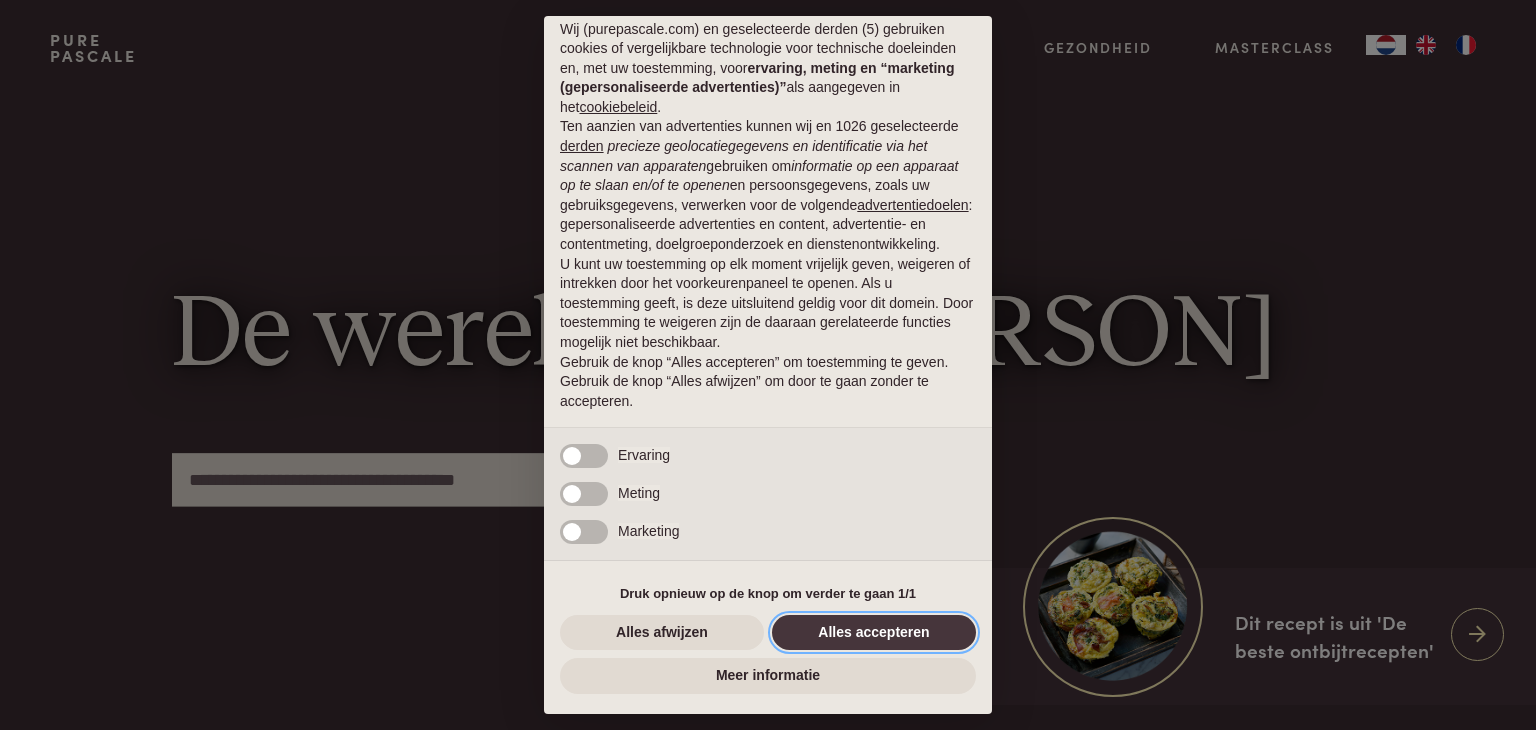 click on "Alles accepteren" at bounding box center (874, 633) 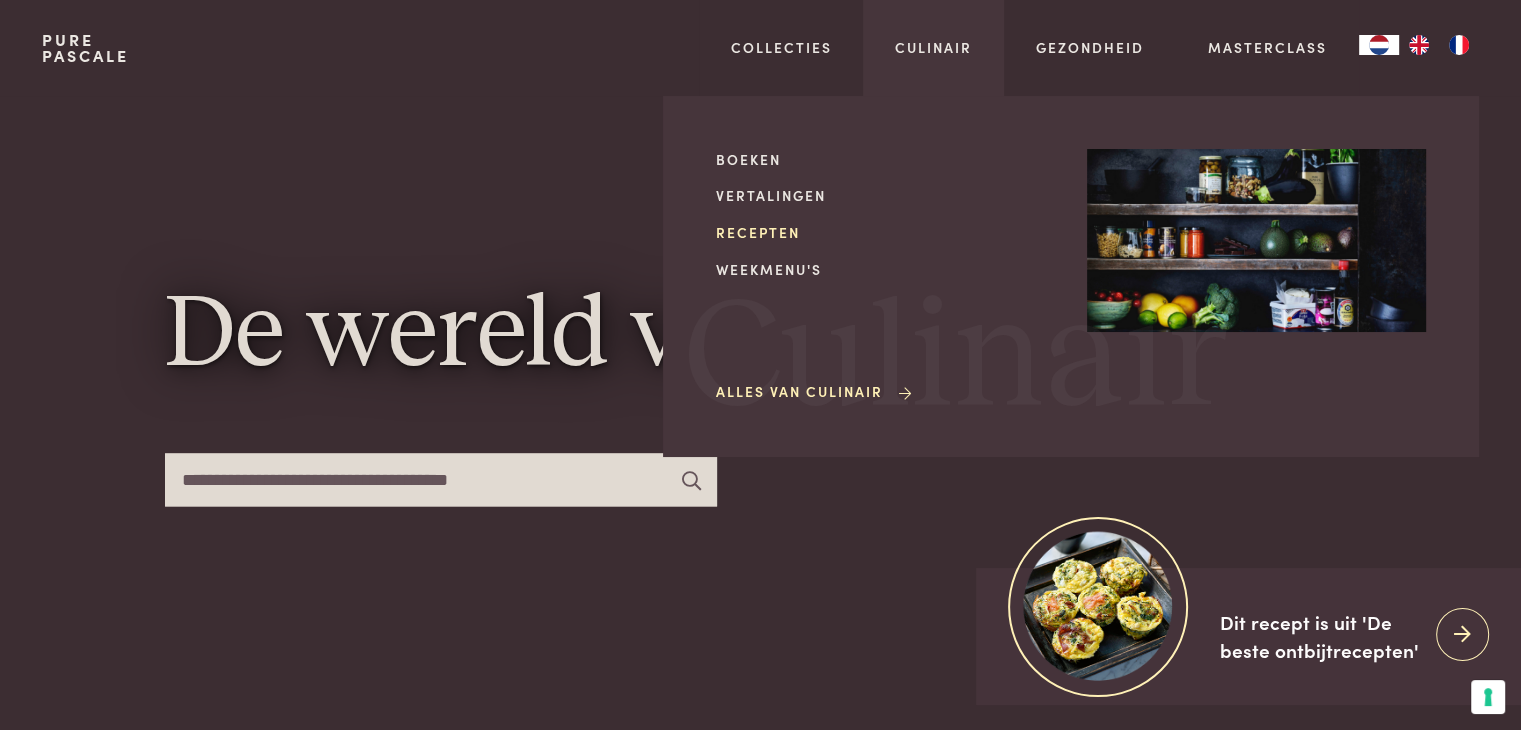 click on "Recepten" at bounding box center (885, 232) 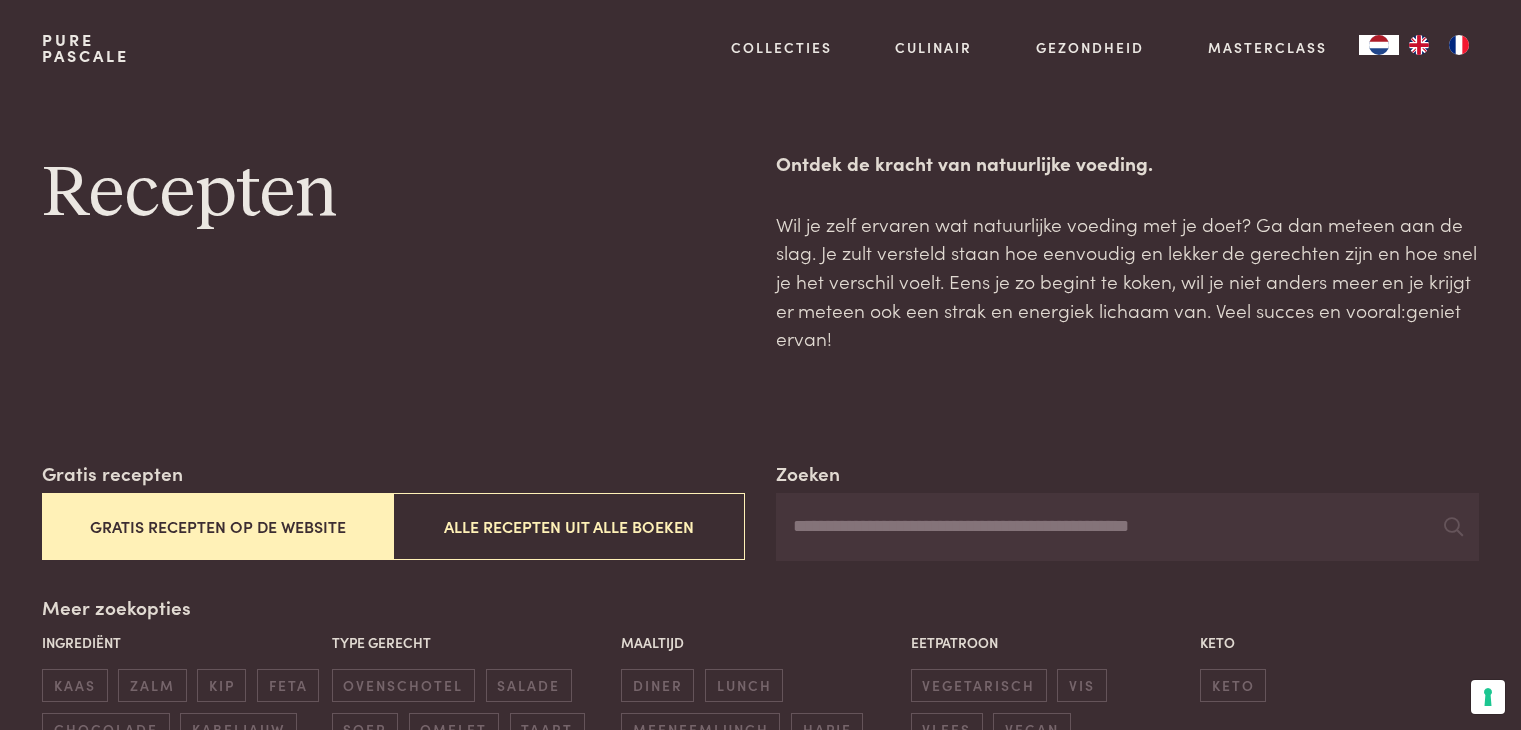 scroll, scrollTop: 0, scrollLeft: 0, axis: both 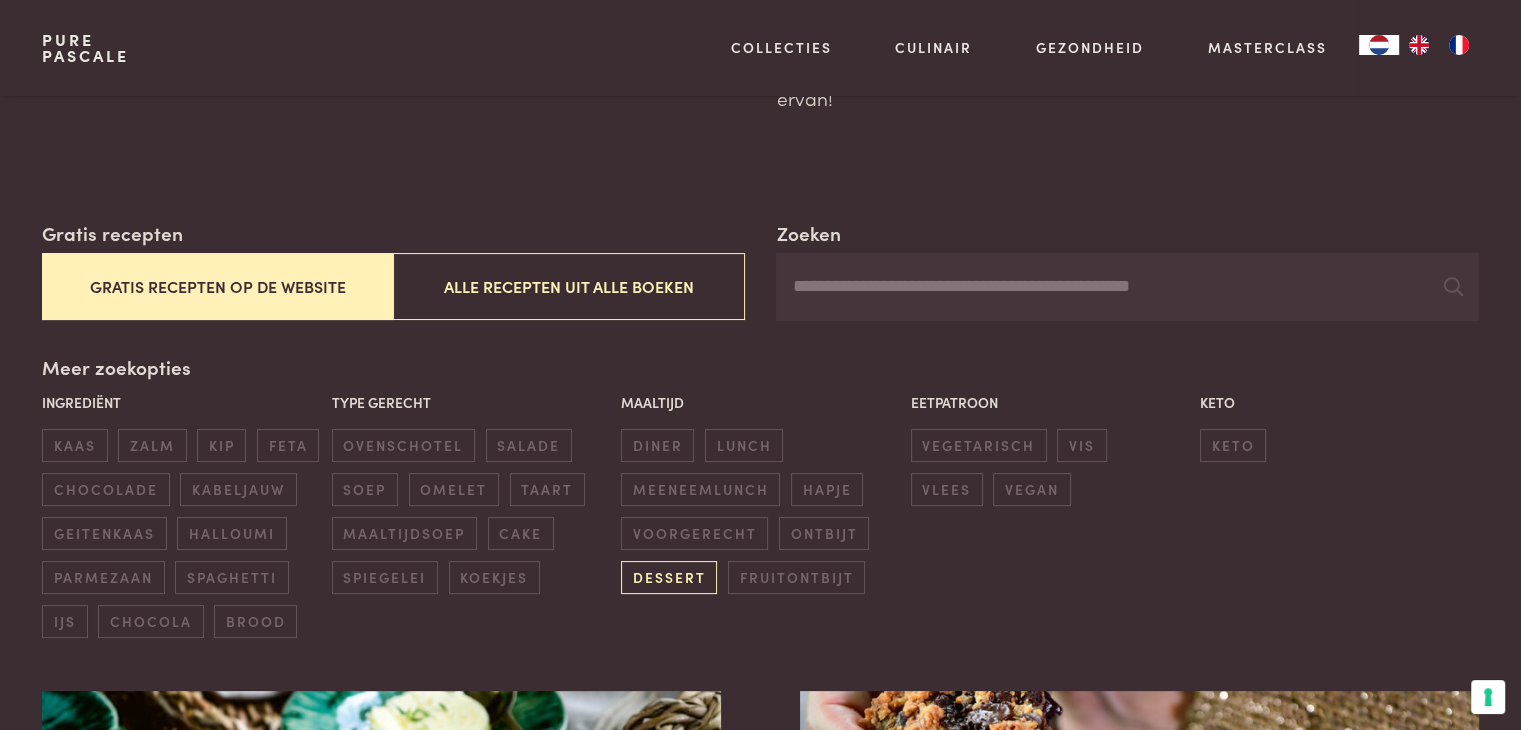 click on "dessert" at bounding box center (669, 577) 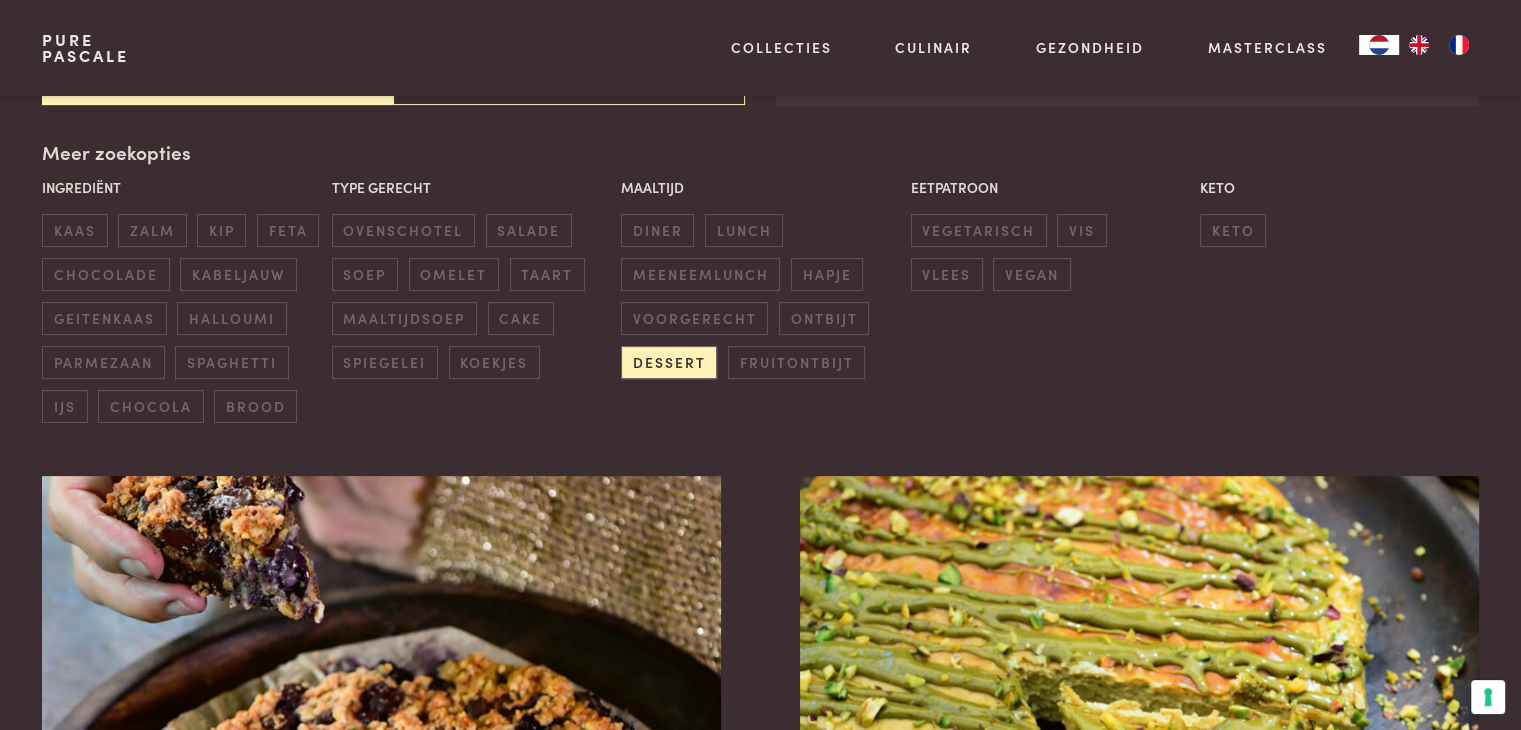 scroll, scrollTop: 459, scrollLeft: 0, axis: vertical 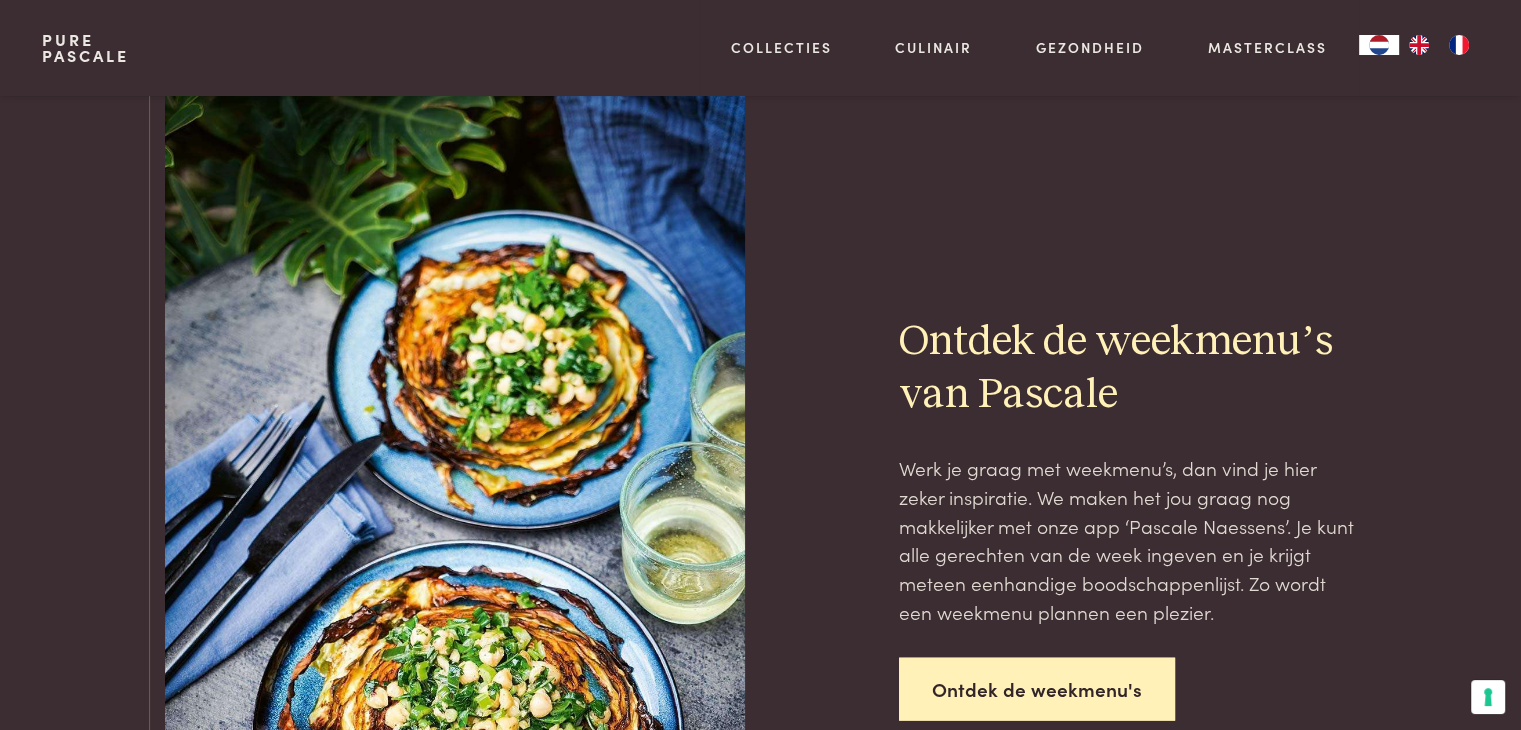 click on "Ontdek de weekmenu's" at bounding box center (1037, 689) 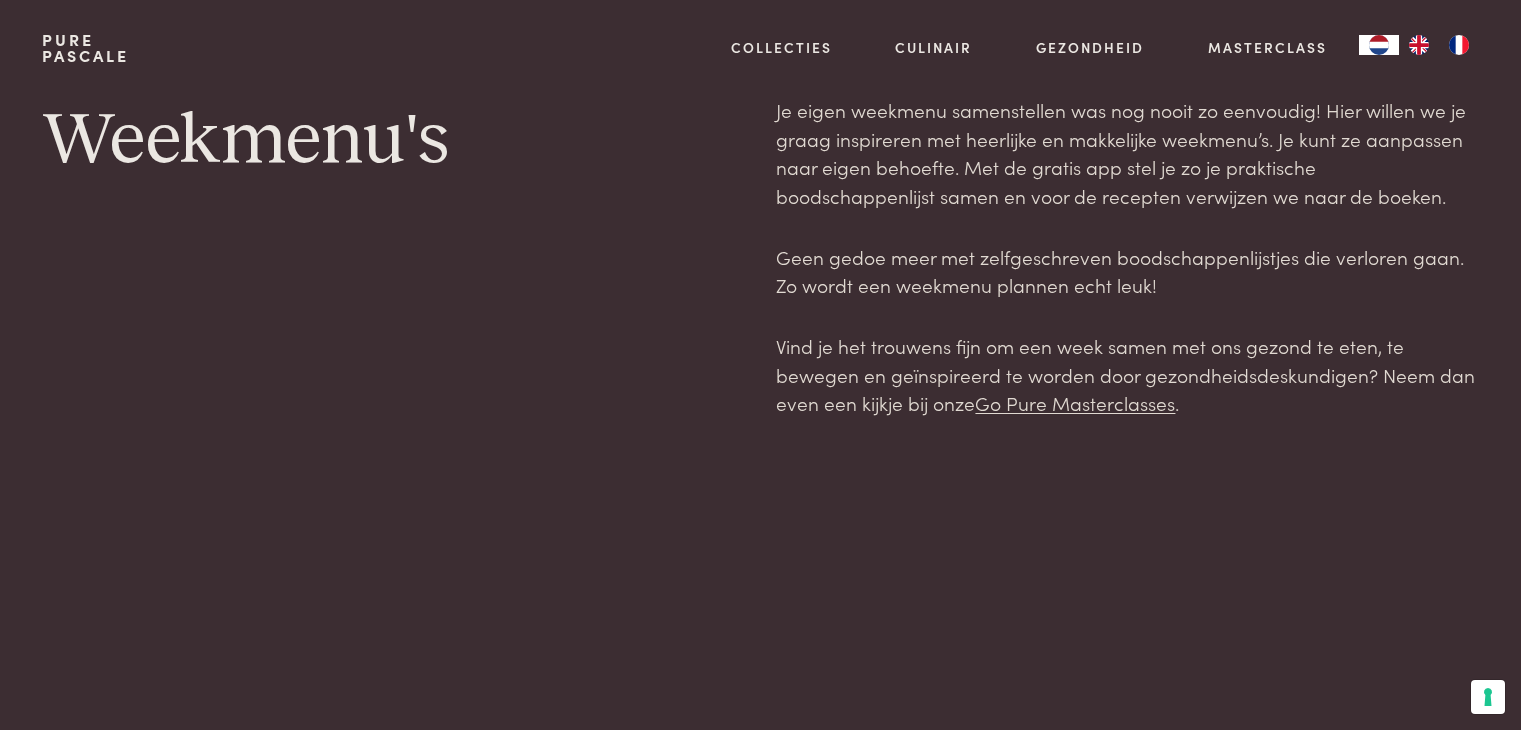 scroll, scrollTop: 0, scrollLeft: 0, axis: both 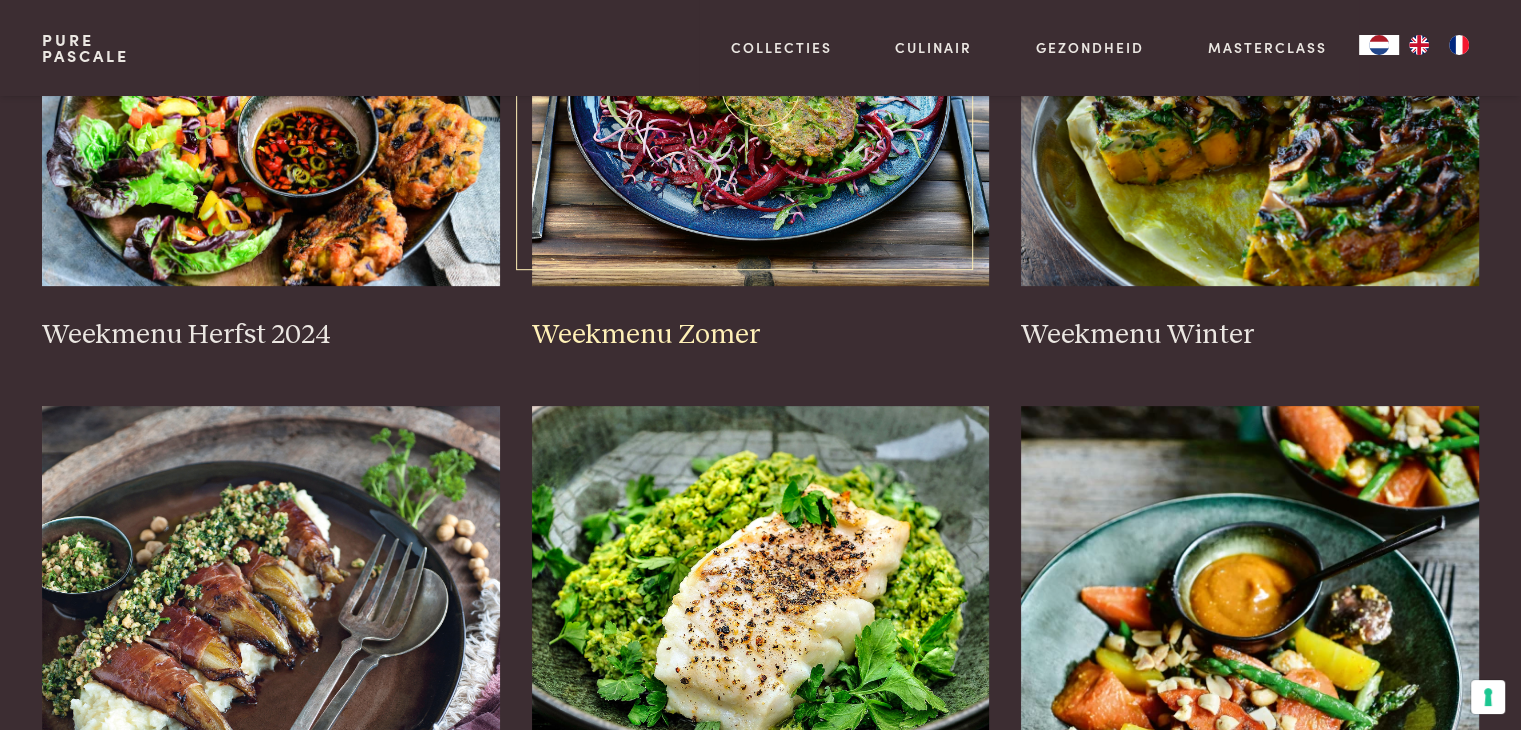 click on "Weekmenu Zomer" at bounding box center (761, 335) 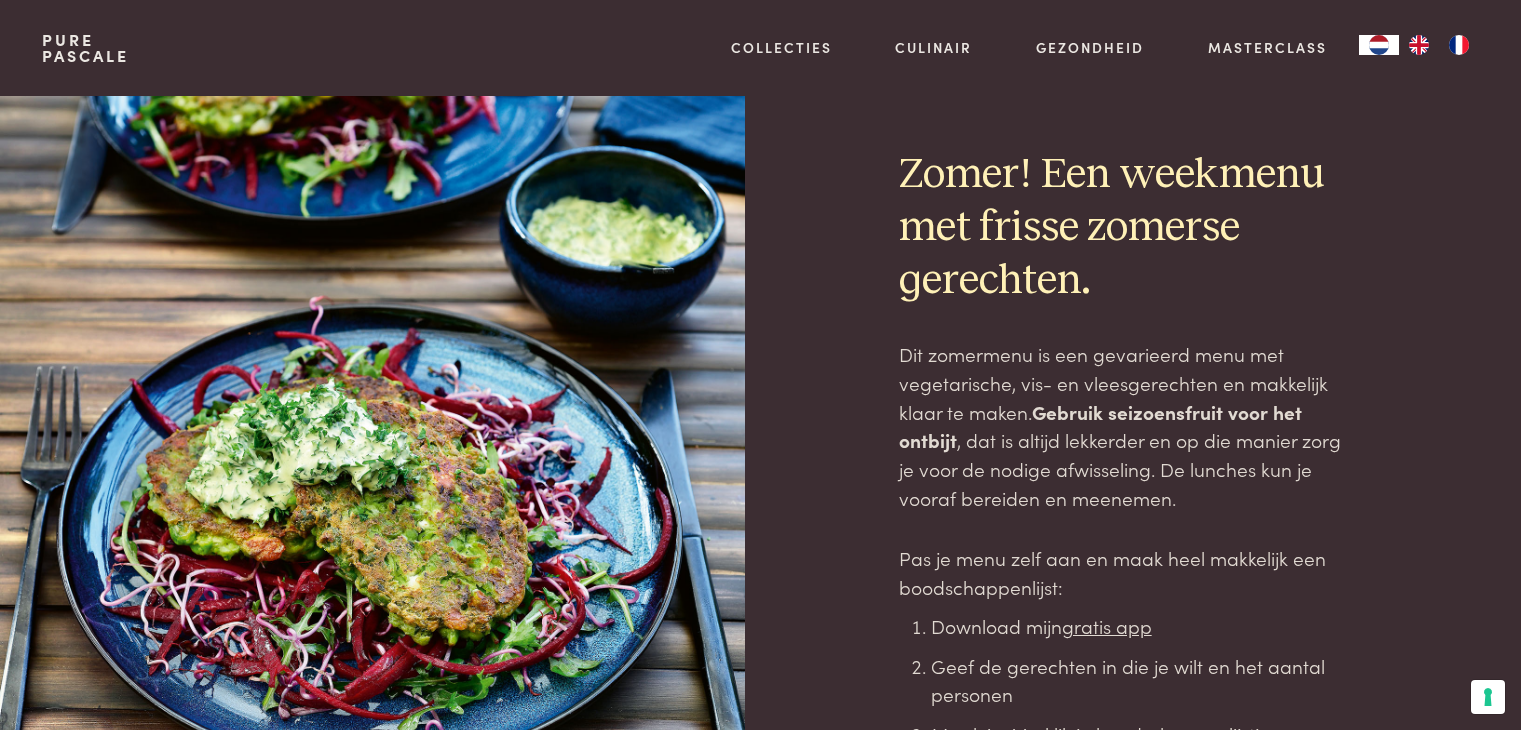 scroll, scrollTop: 0, scrollLeft: 0, axis: both 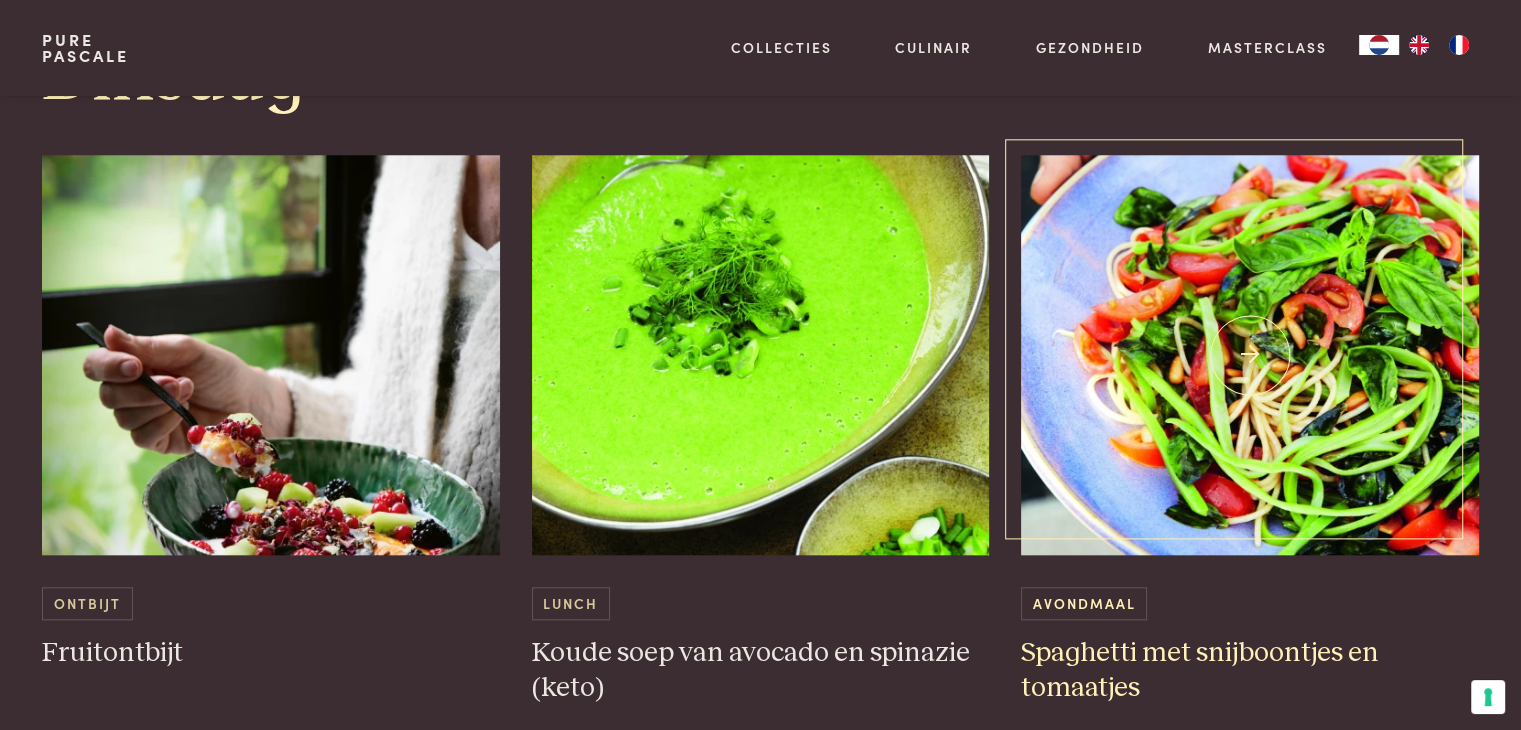 click at bounding box center [1250, 355] 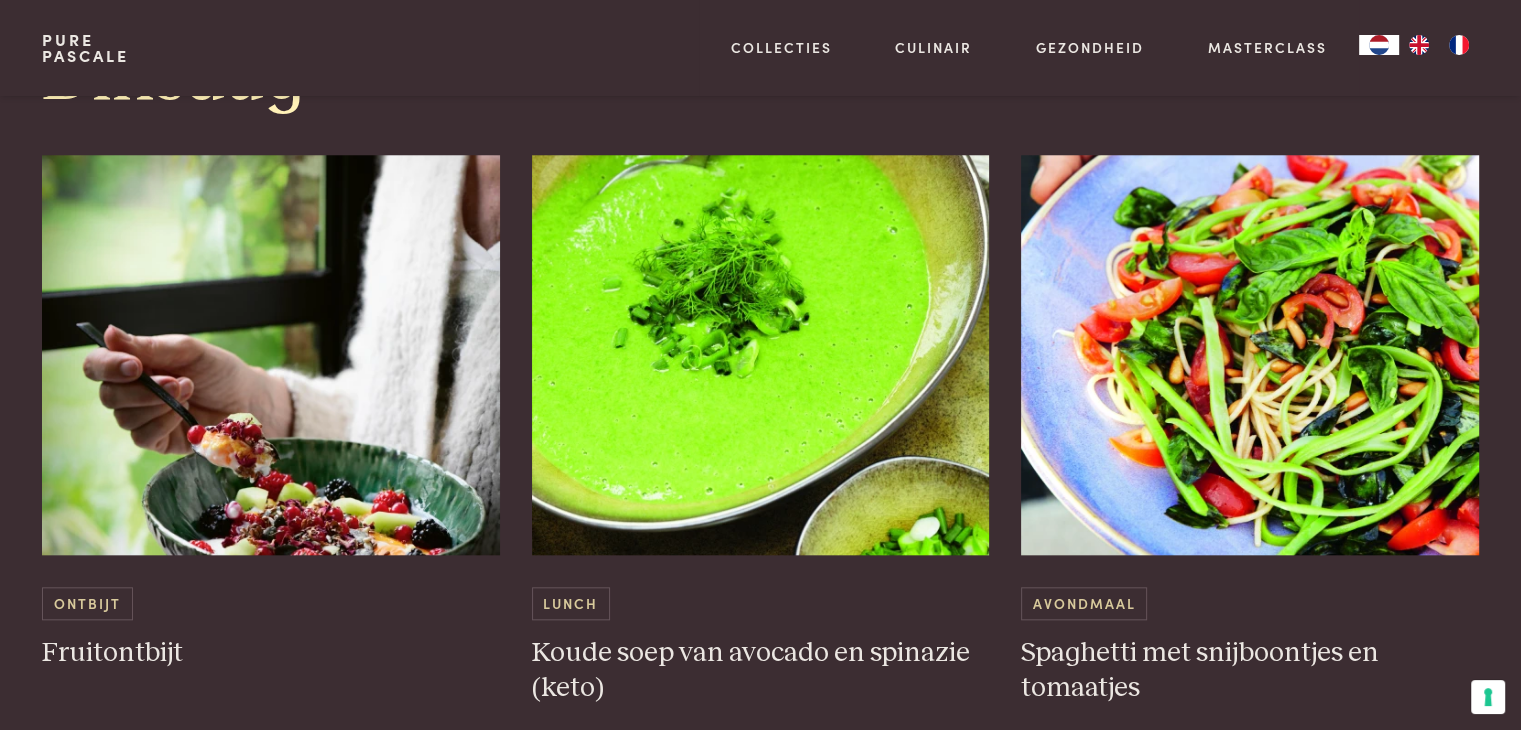 scroll, scrollTop: 2553, scrollLeft: 0, axis: vertical 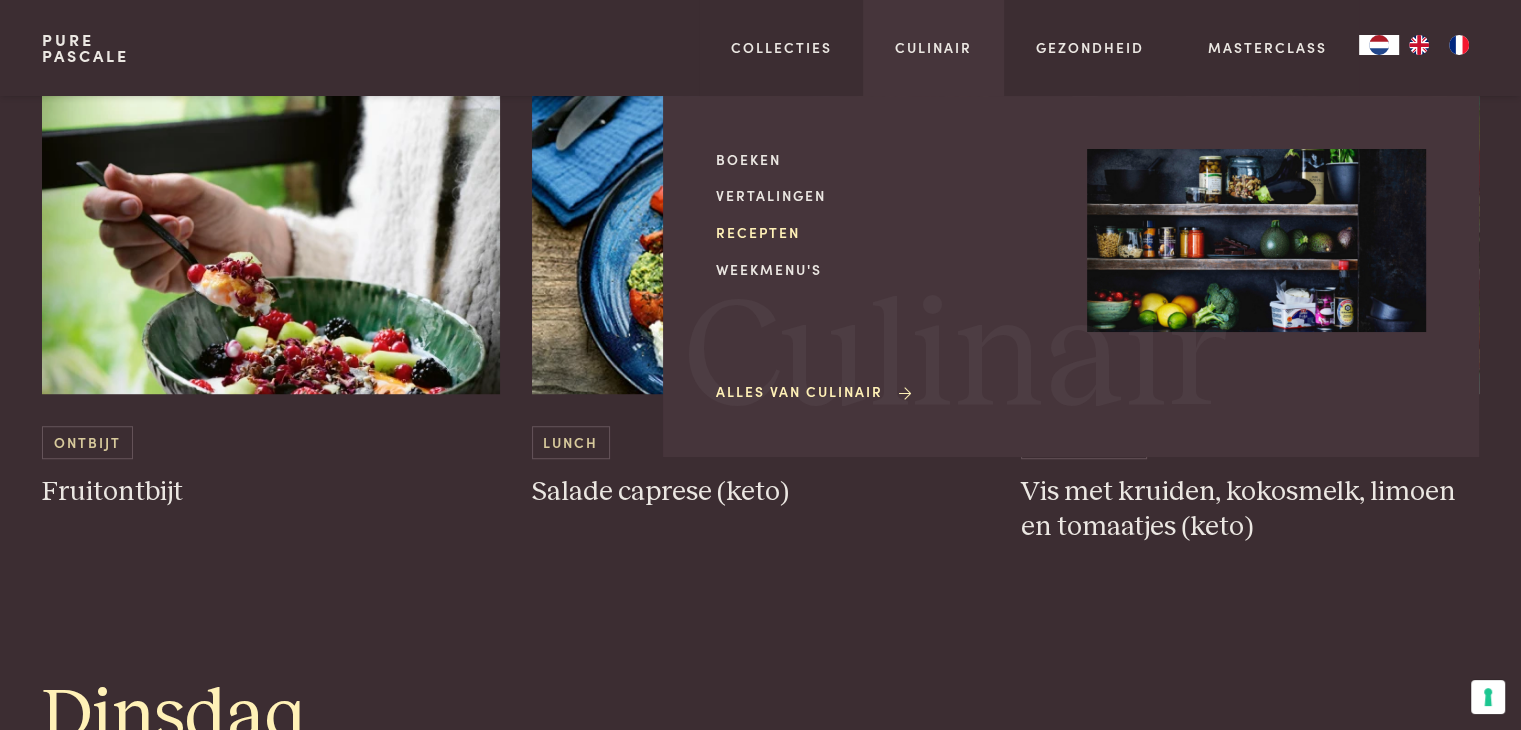 click on "Recepten" at bounding box center (885, 232) 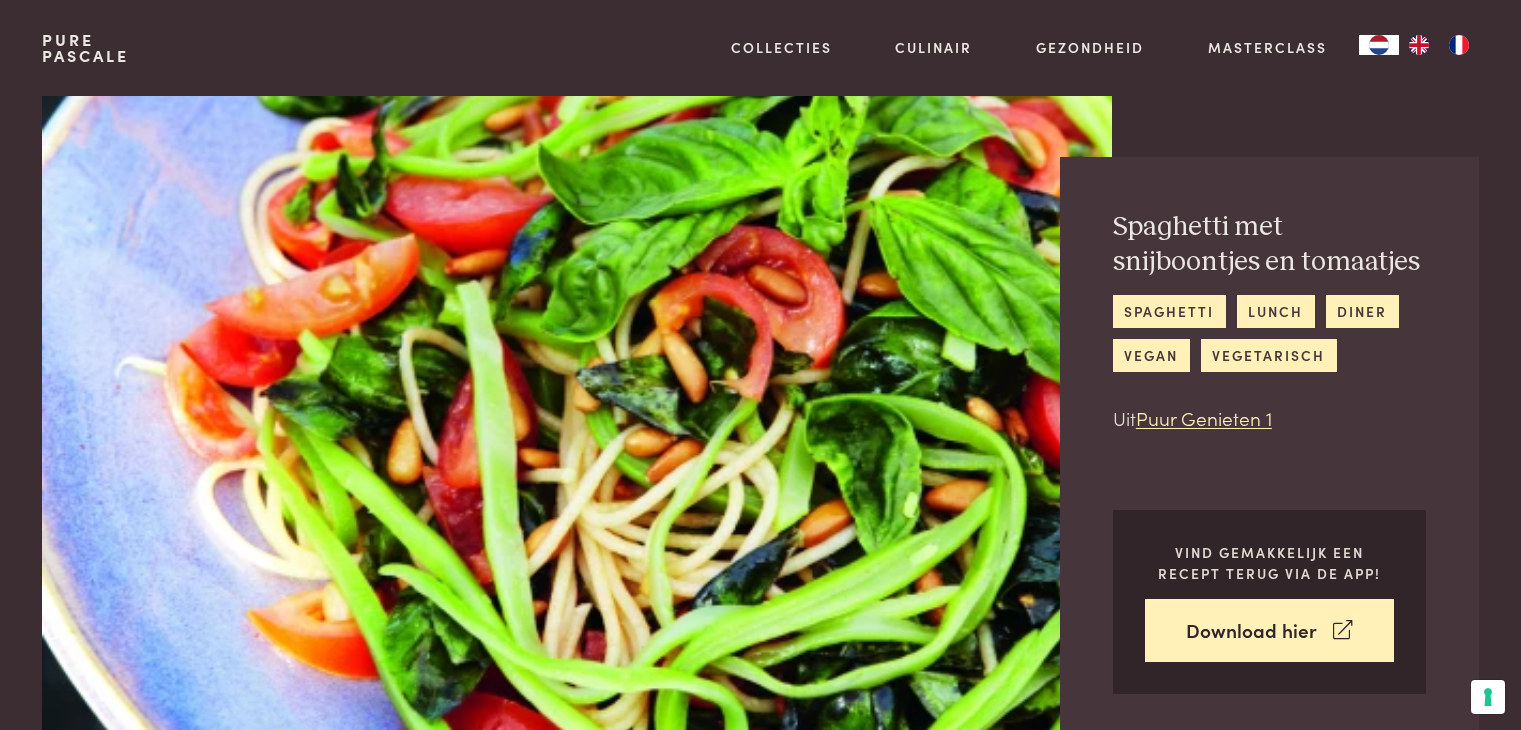 scroll, scrollTop: 0, scrollLeft: 0, axis: both 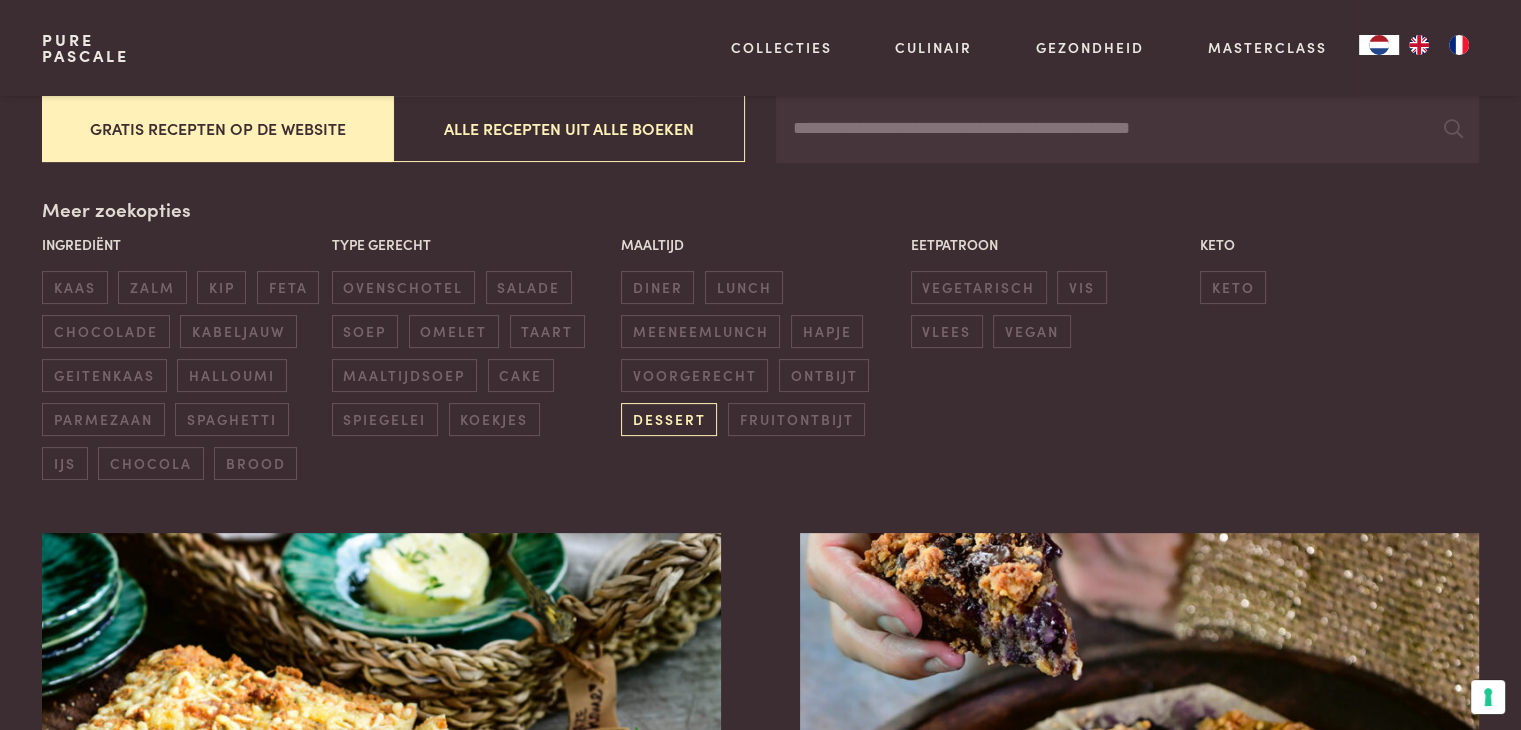 click on "dessert" at bounding box center [669, 419] 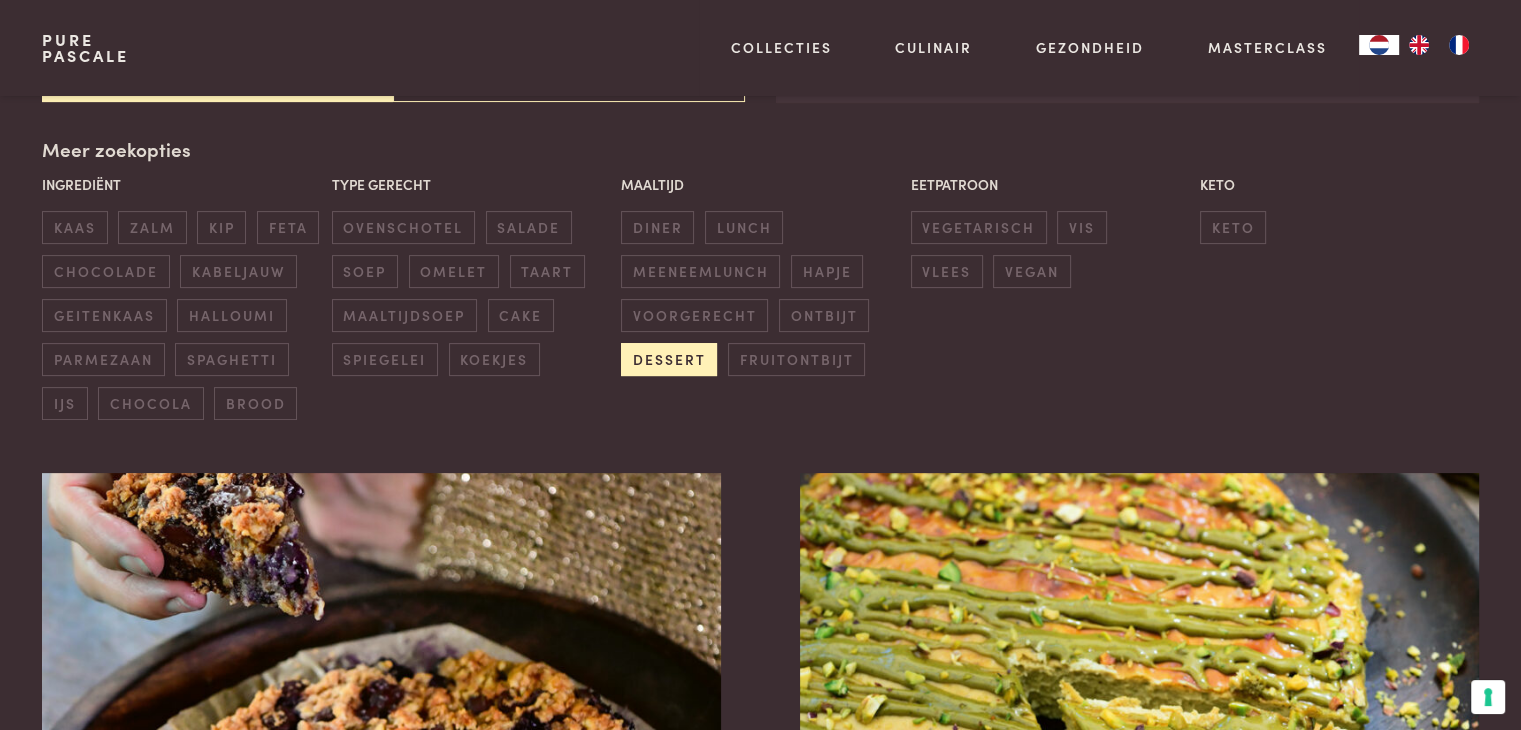 scroll, scrollTop: 459, scrollLeft: 0, axis: vertical 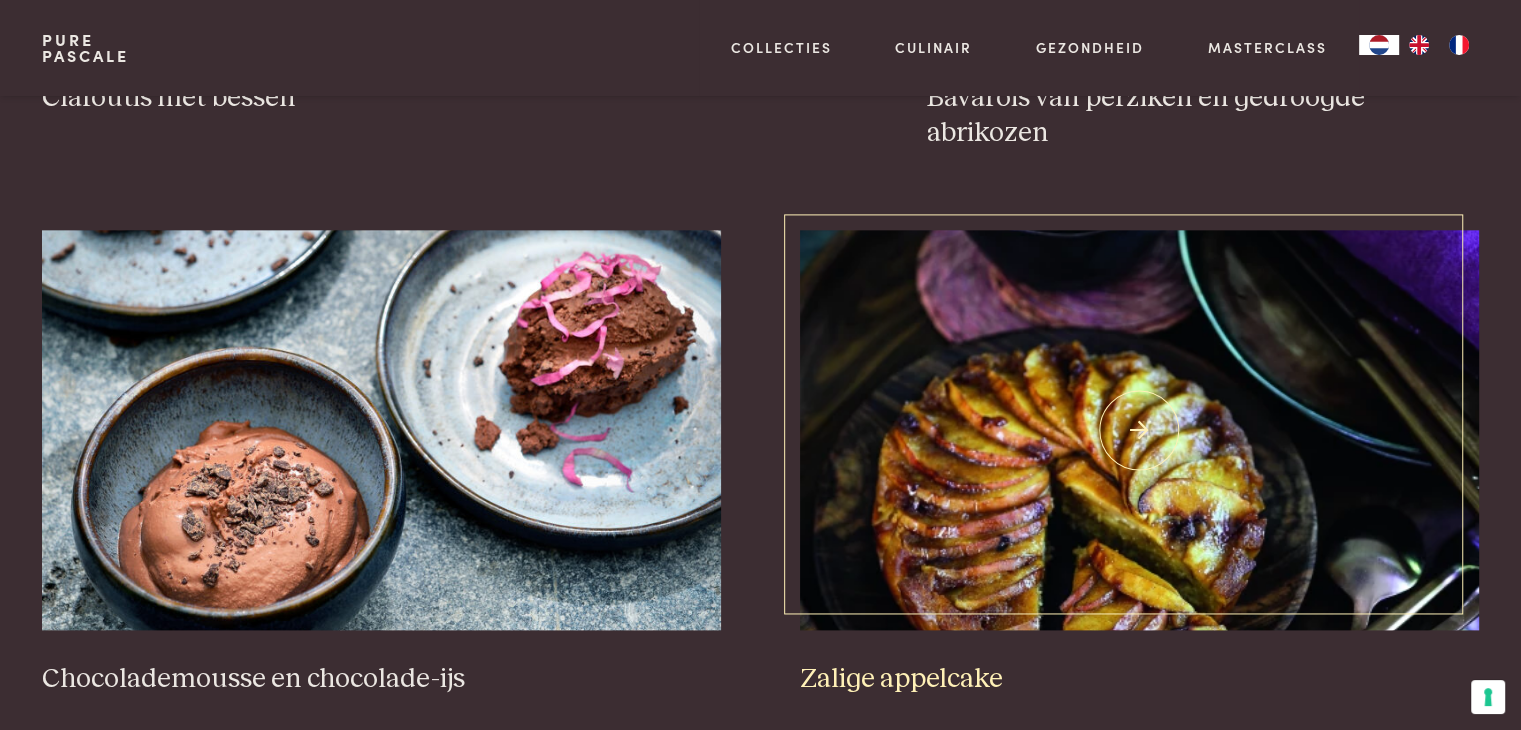 click at bounding box center (1139, 430) 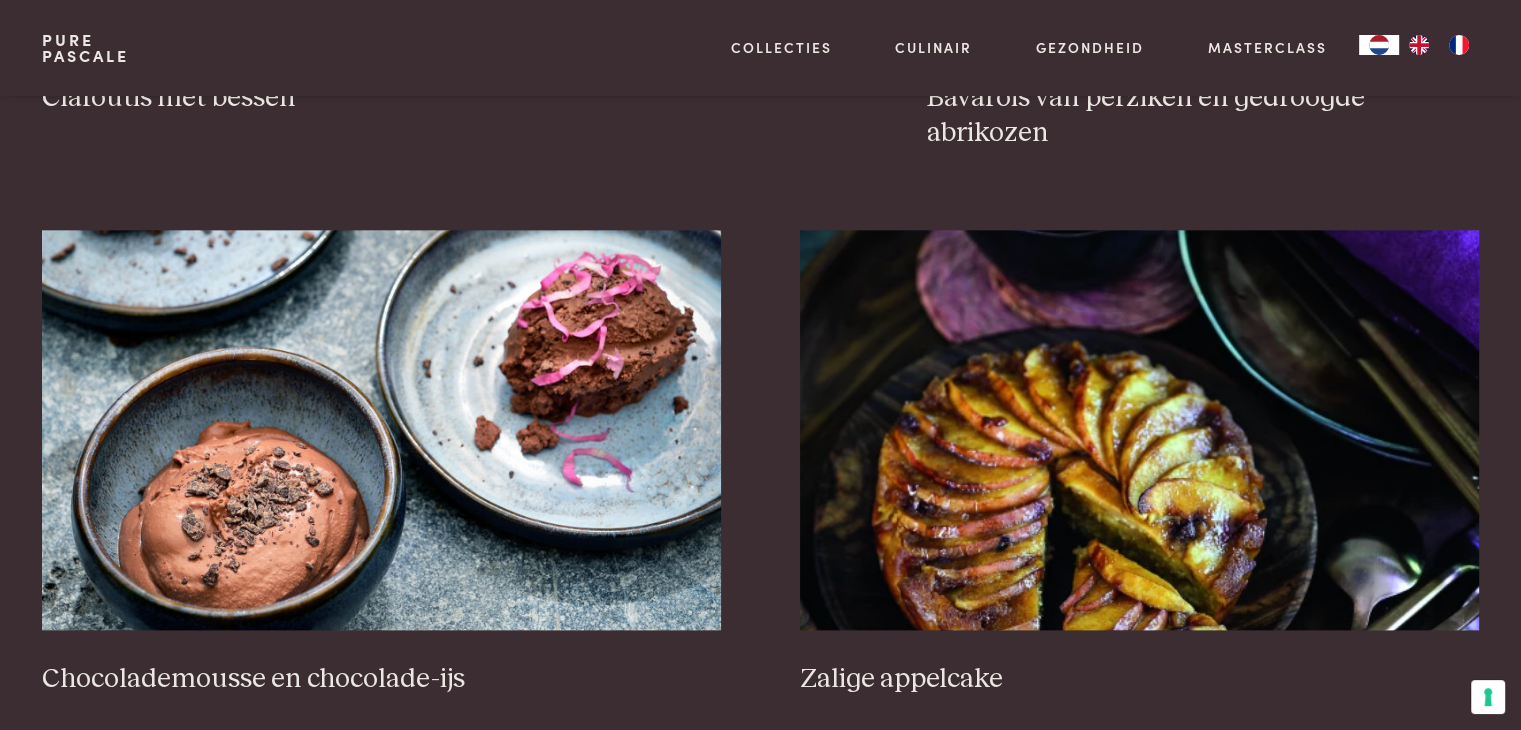 scroll, scrollTop: 3012, scrollLeft: 0, axis: vertical 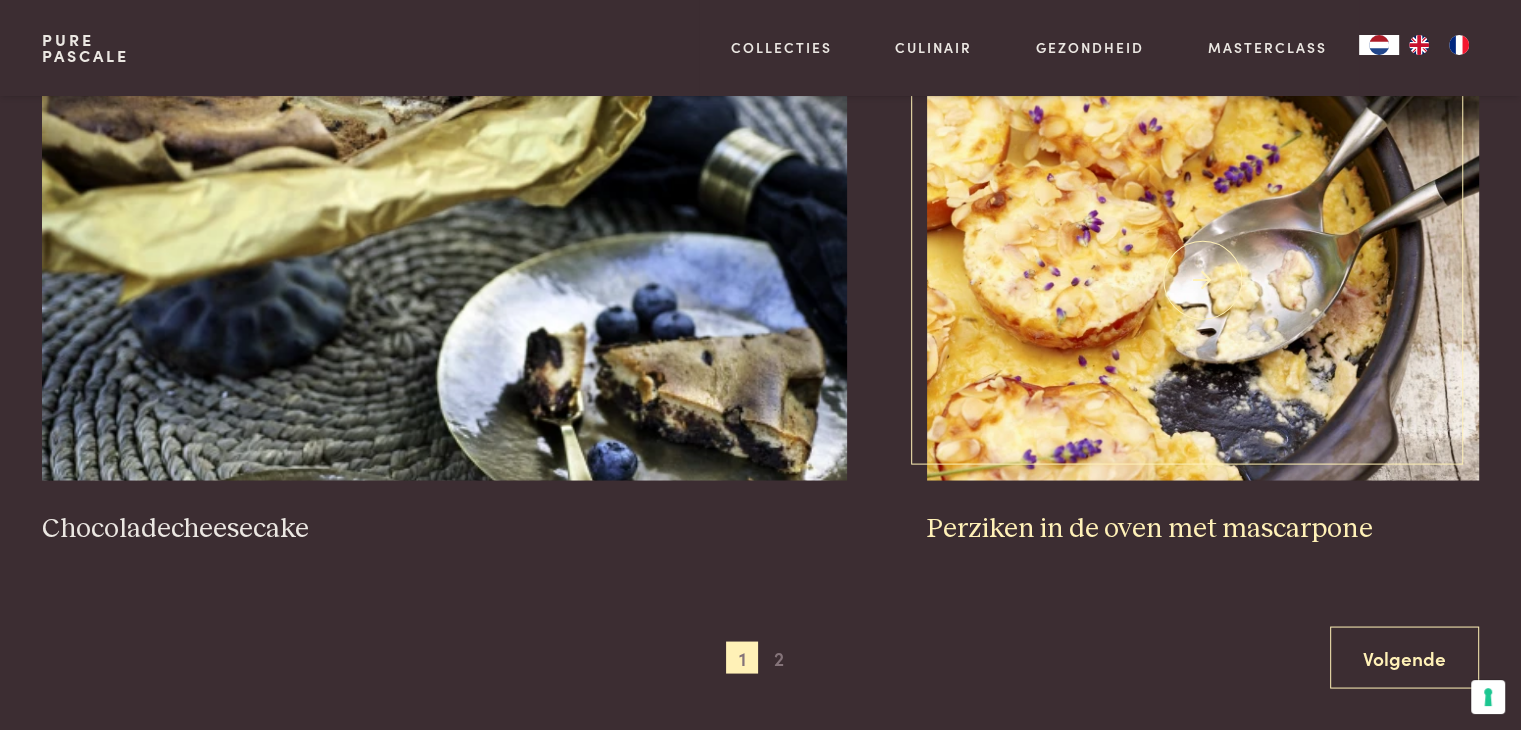click at bounding box center [1203, 280] 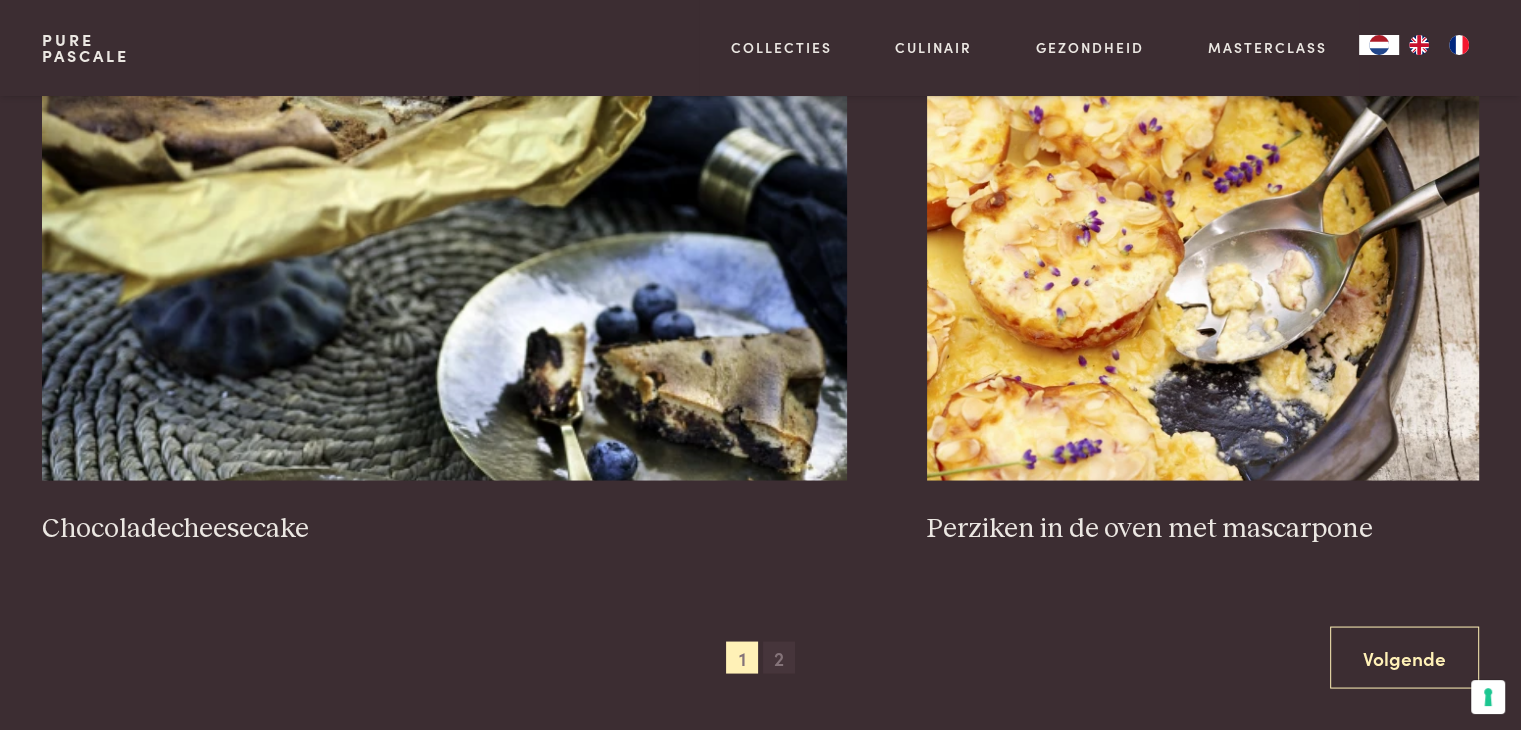 click on "2" at bounding box center [779, 657] 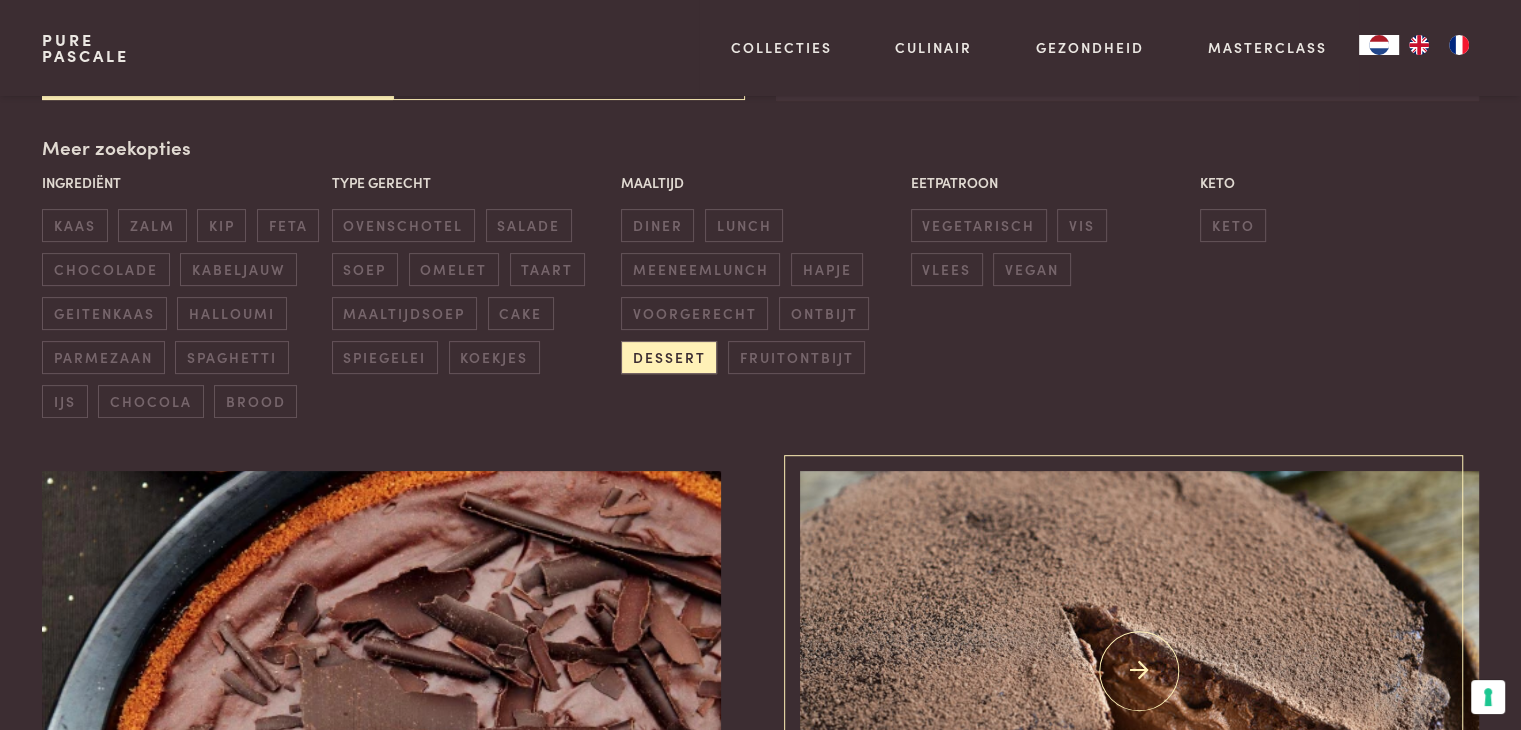 scroll, scrollTop: 459, scrollLeft: 0, axis: vertical 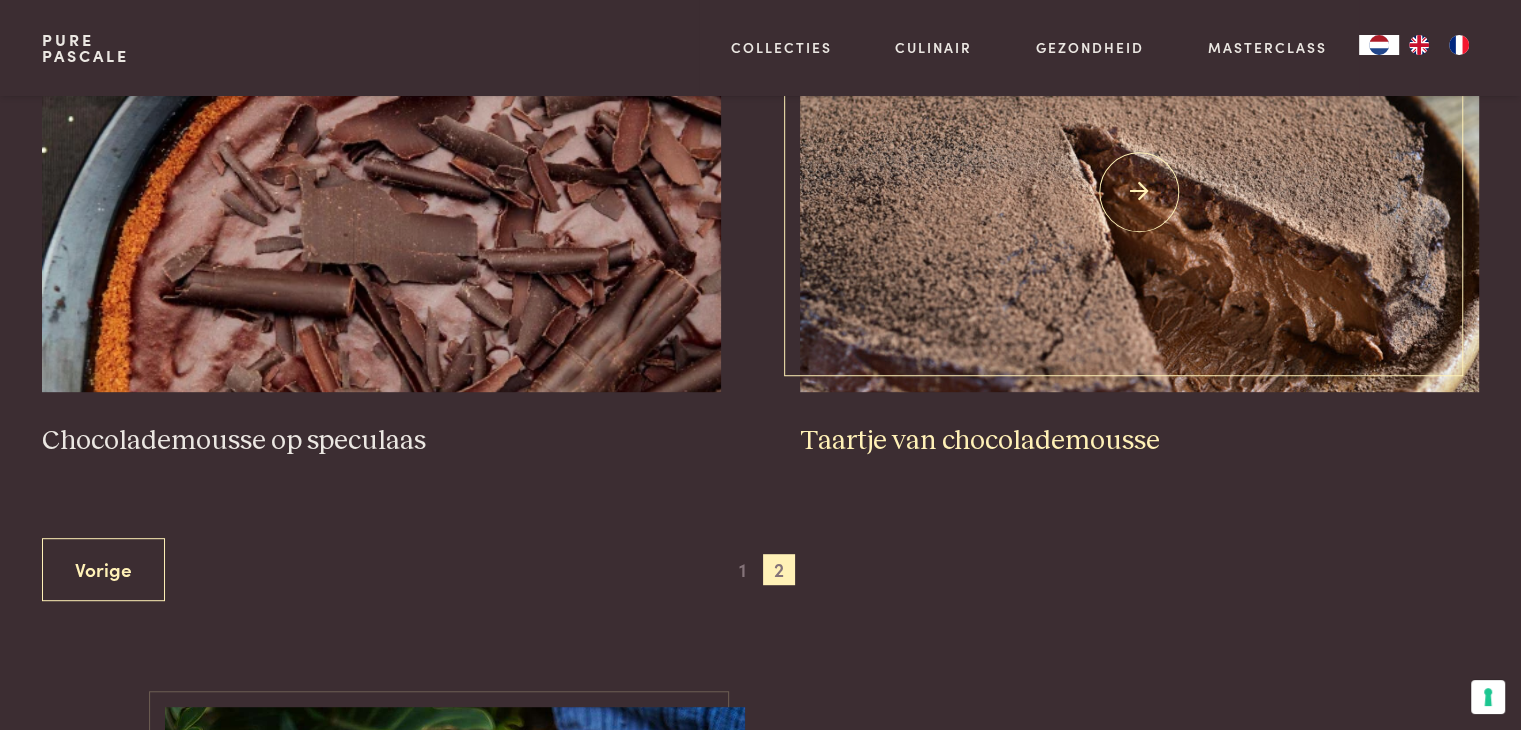 click at bounding box center [1139, 192] 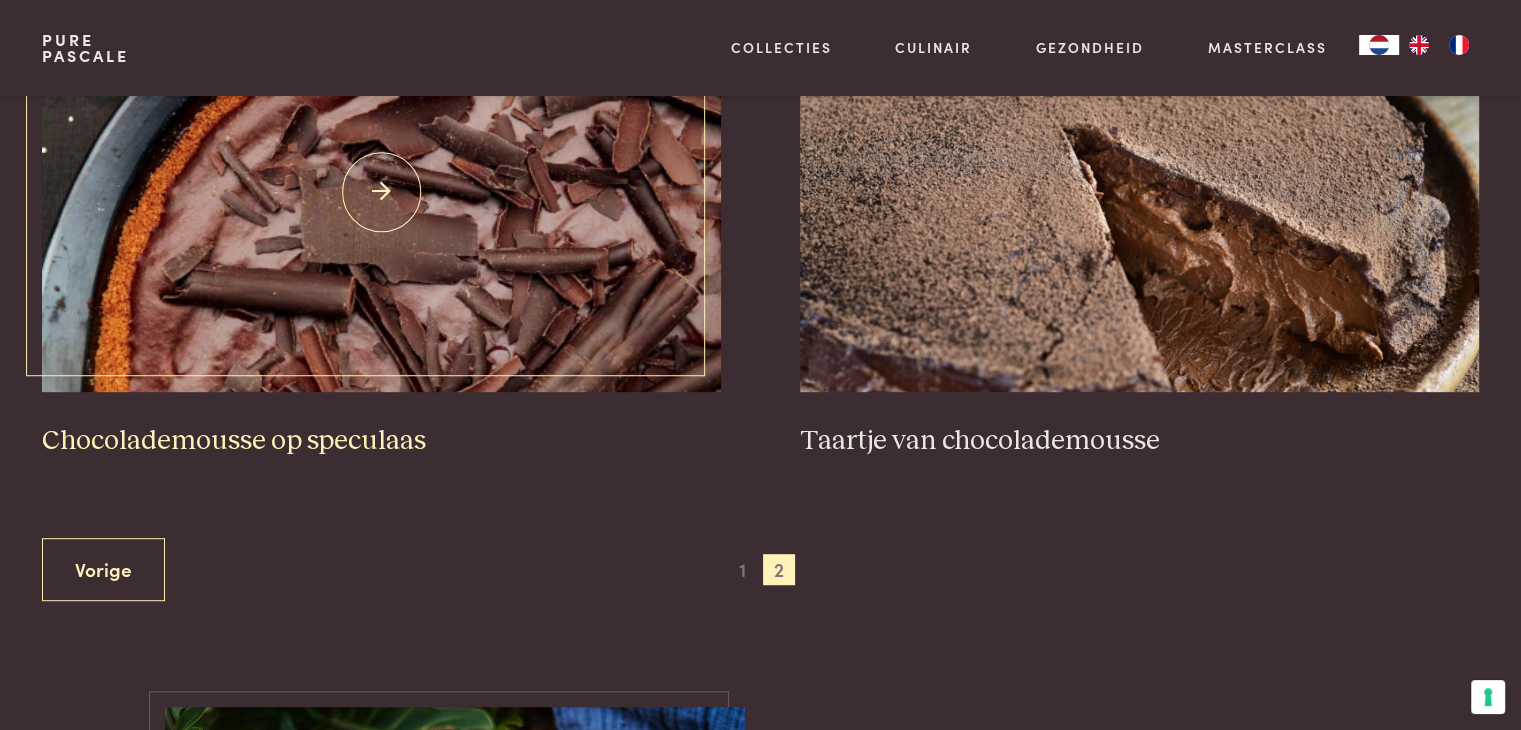 click at bounding box center (381, 192) 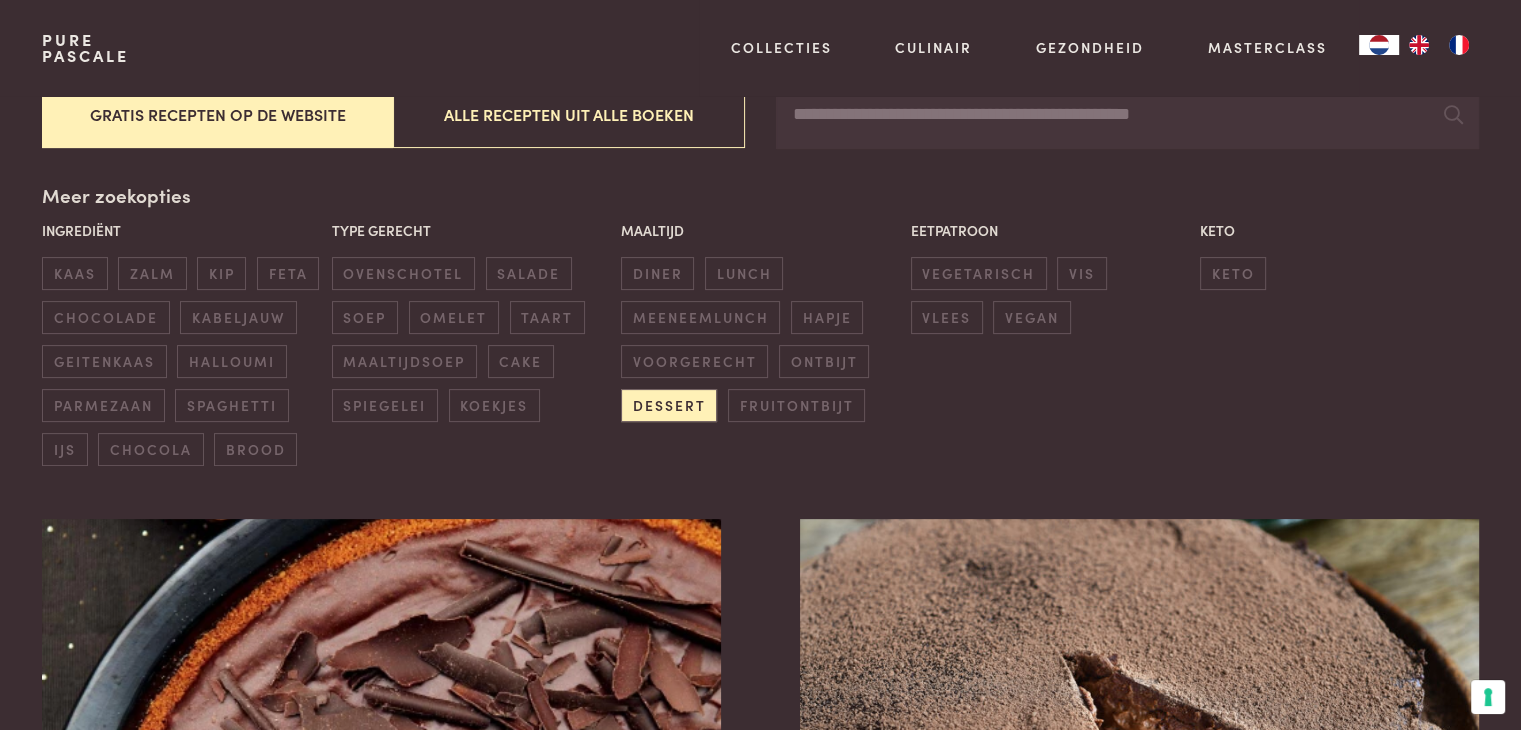 scroll, scrollTop: 0, scrollLeft: 0, axis: both 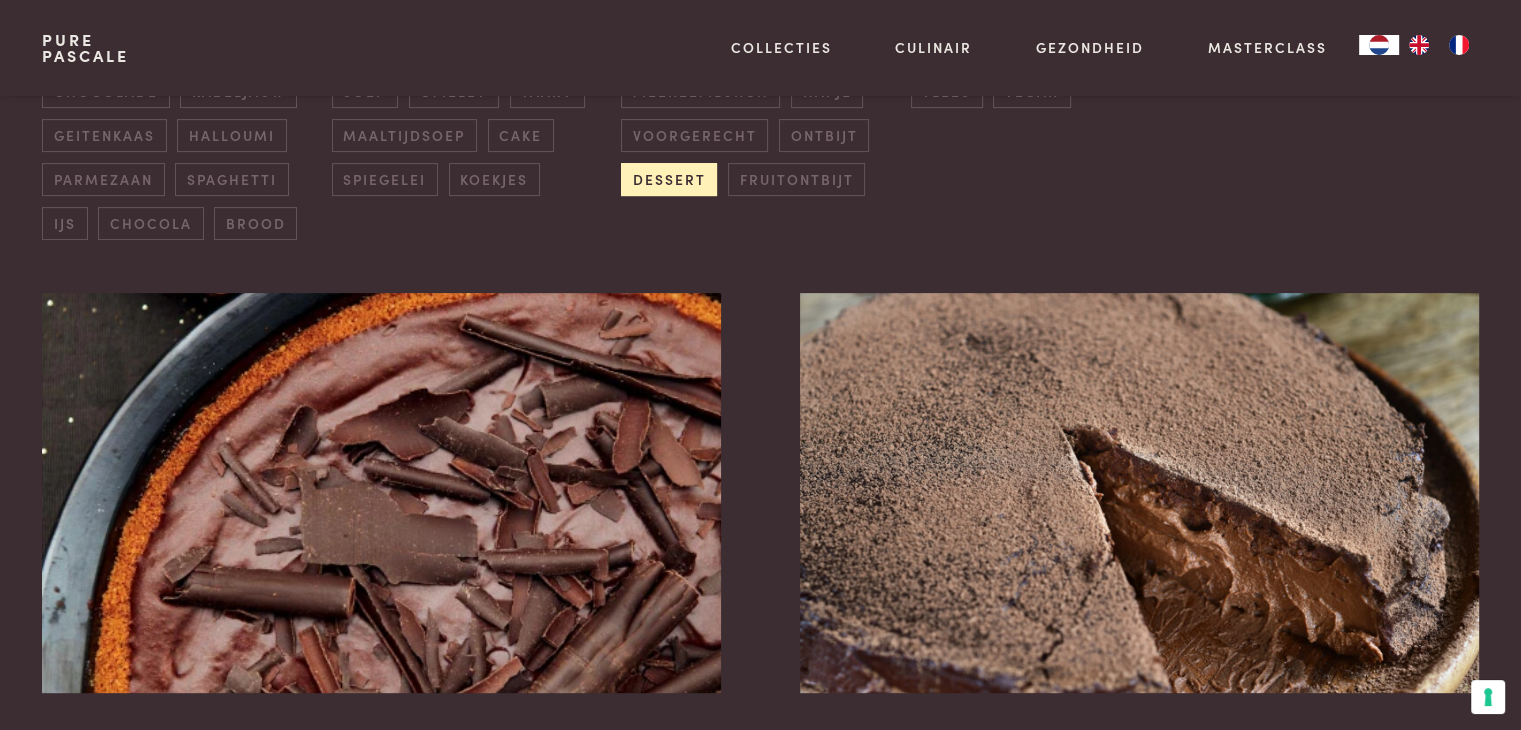 click on "dessert" at bounding box center [669, 179] 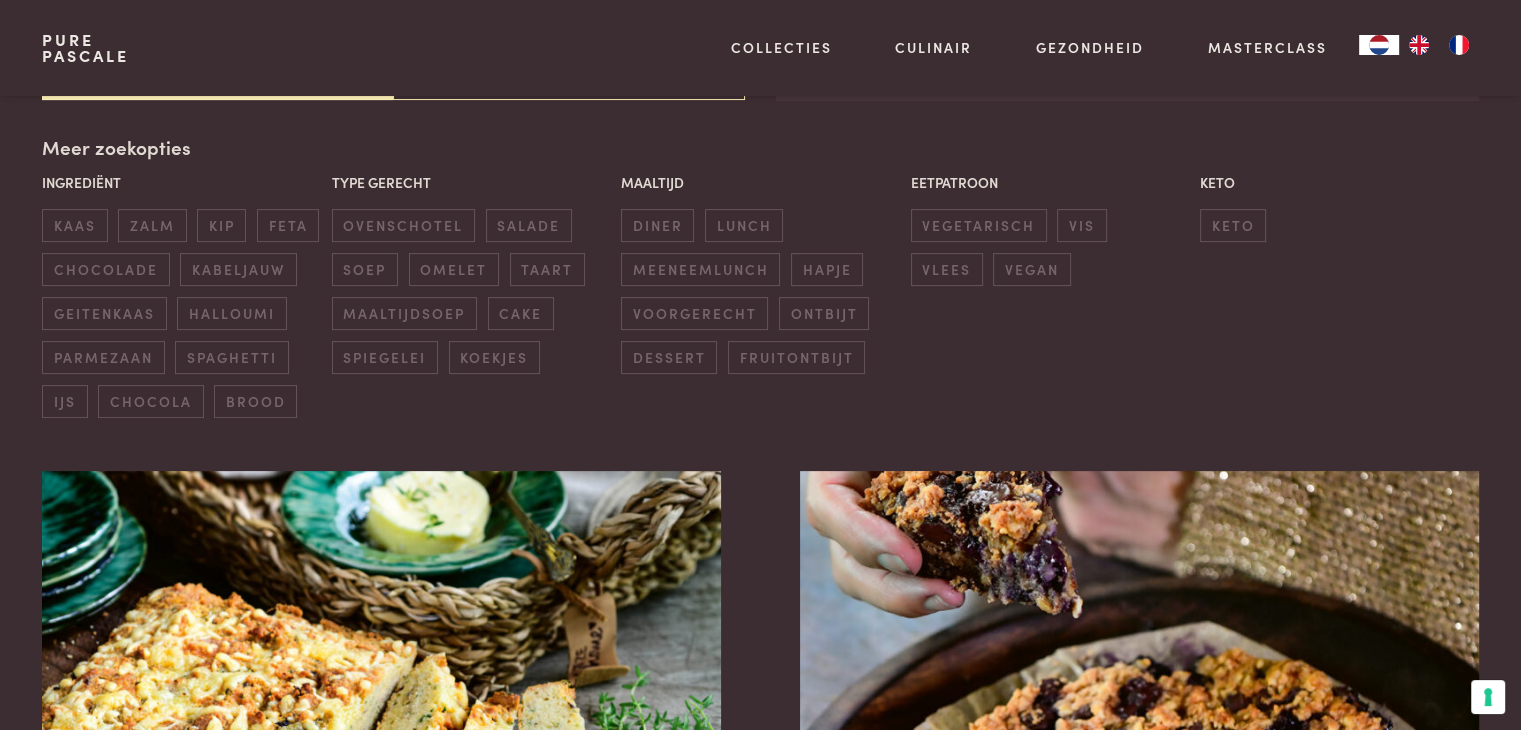 scroll, scrollTop: 459, scrollLeft: 0, axis: vertical 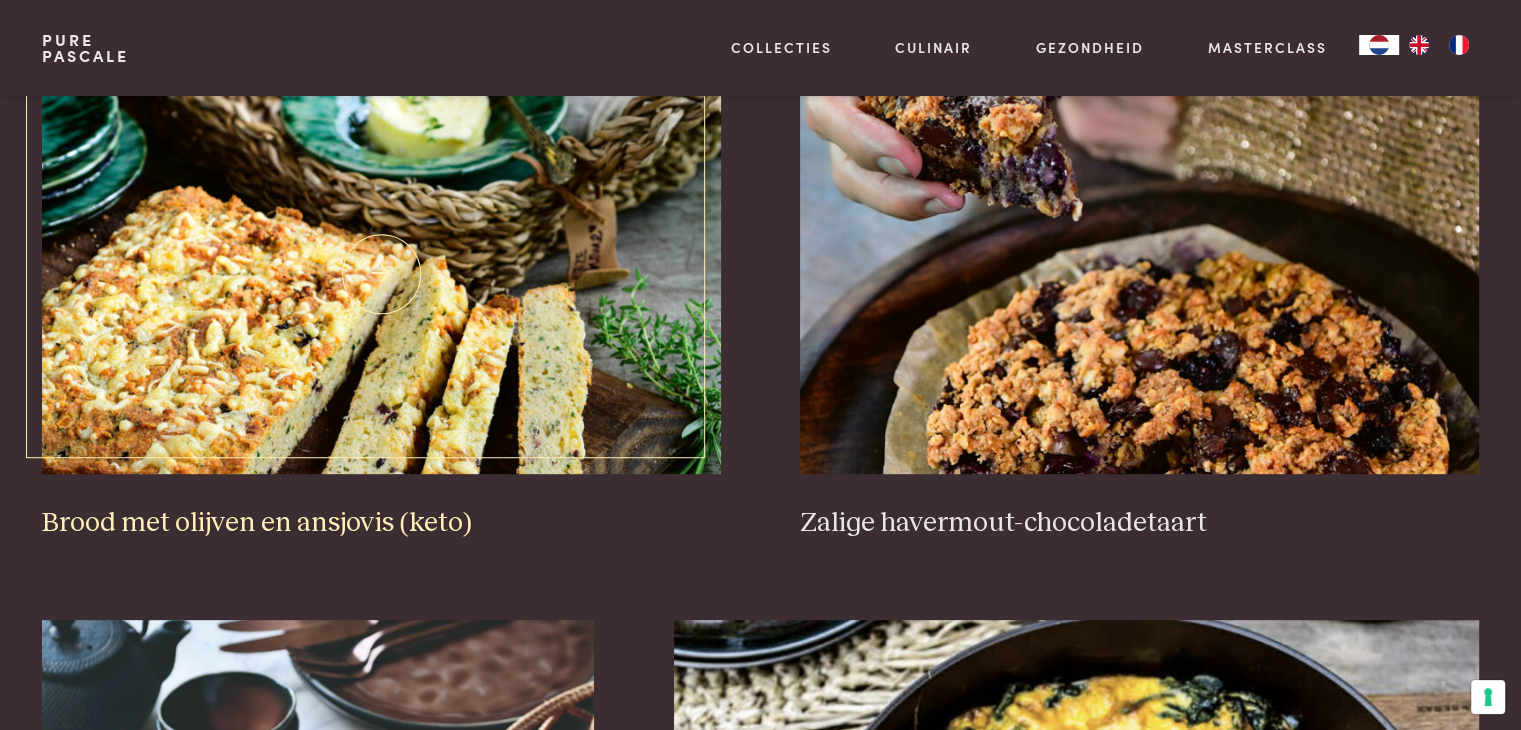 click at bounding box center (381, 274) 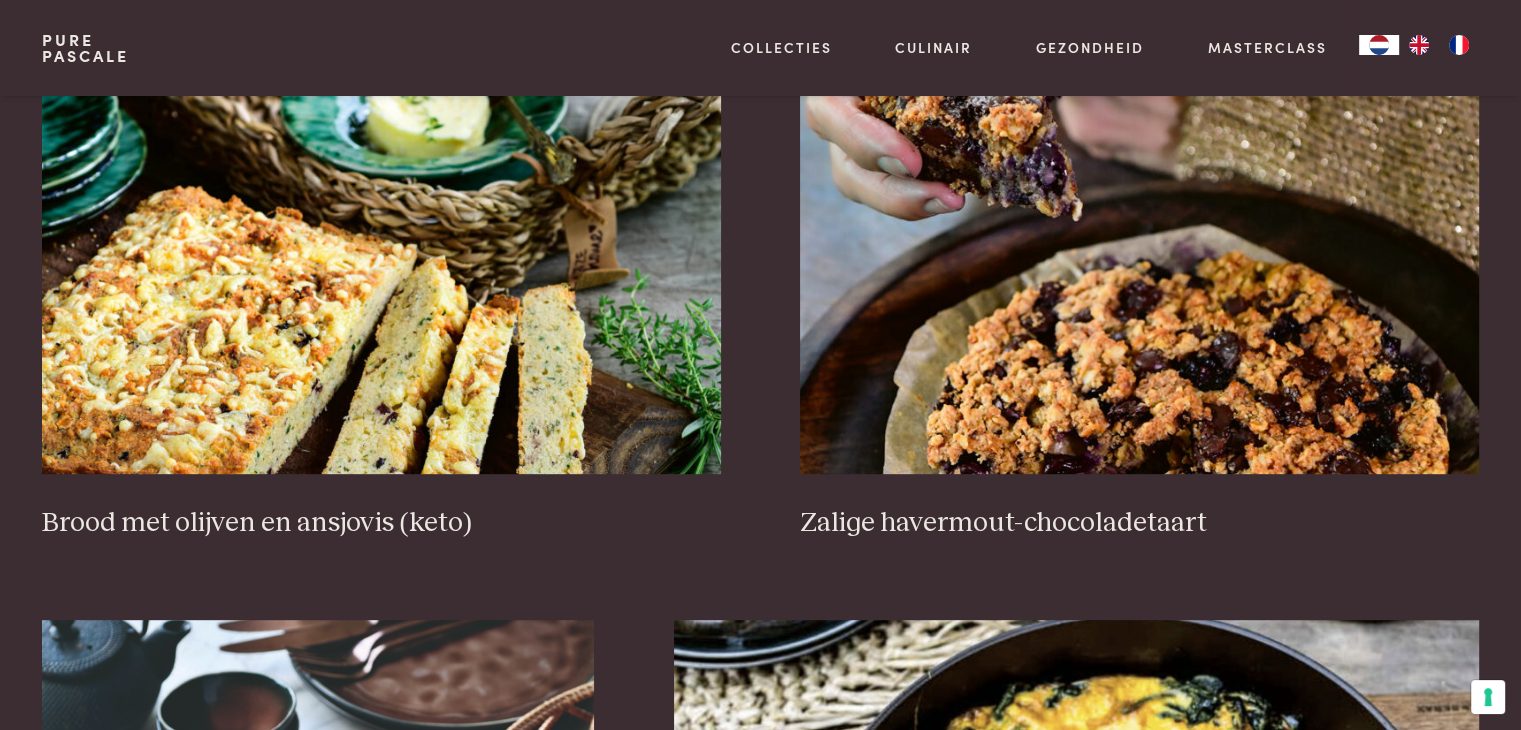scroll, scrollTop: 1496, scrollLeft: 0, axis: vertical 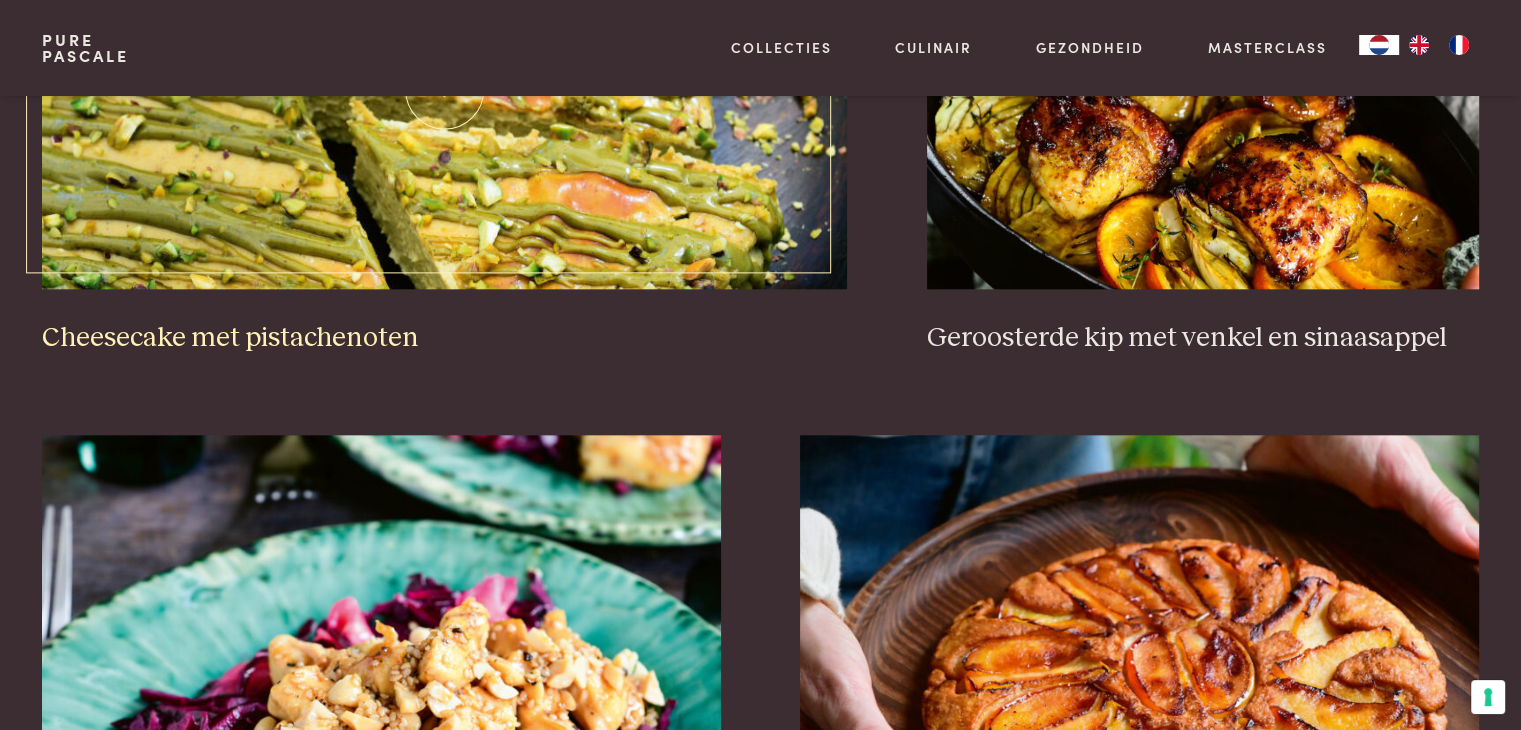 click on "Cheesecake met pistachenoten" at bounding box center [444, 338] 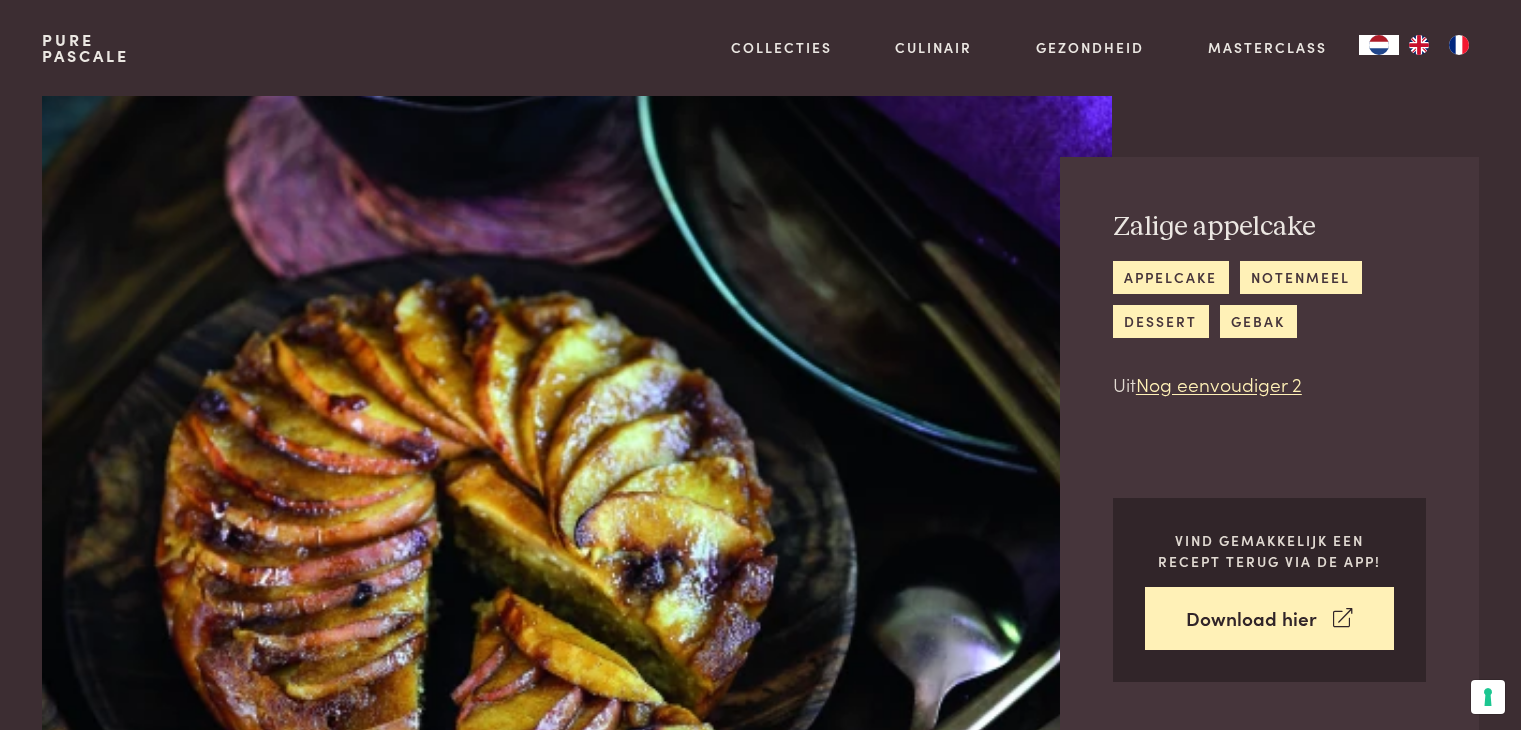 scroll, scrollTop: 0, scrollLeft: 0, axis: both 